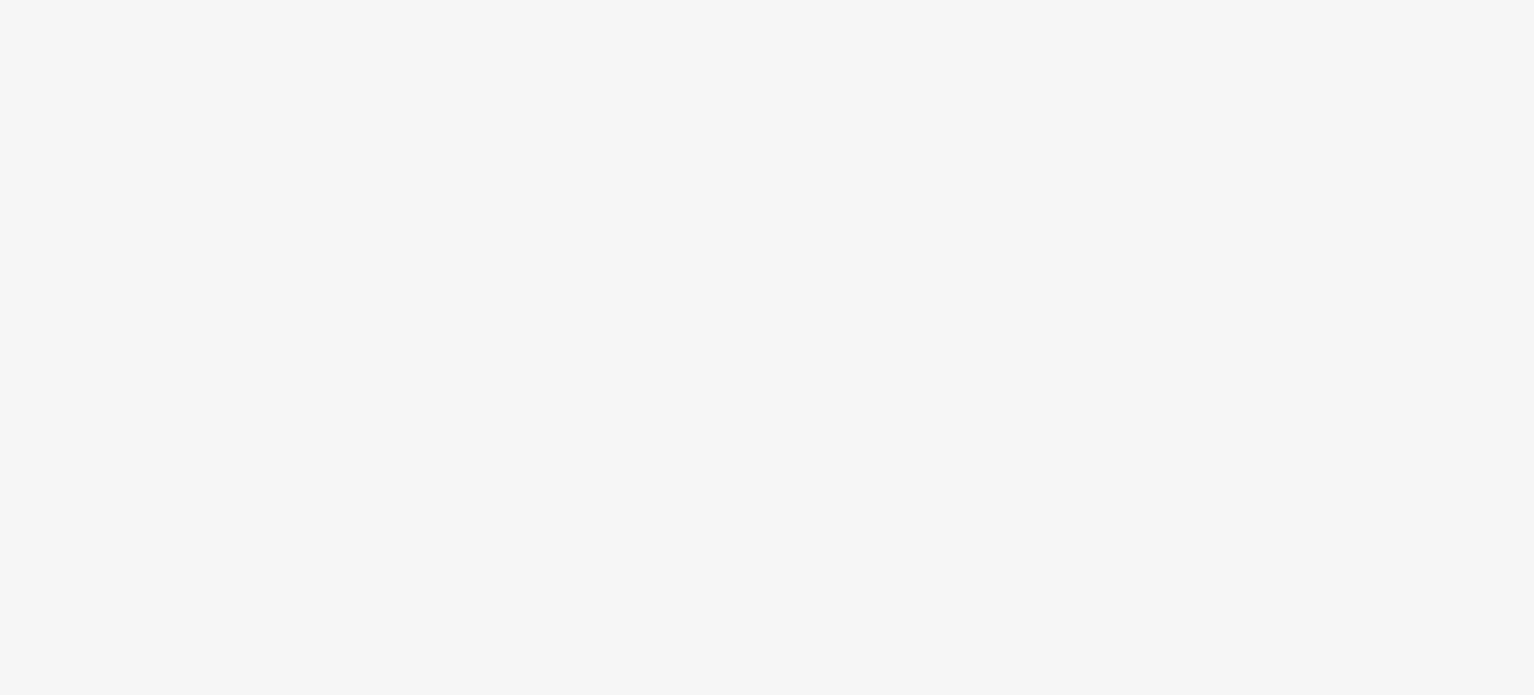 scroll, scrollTop: 0, scrollLeft: 0, axis: both 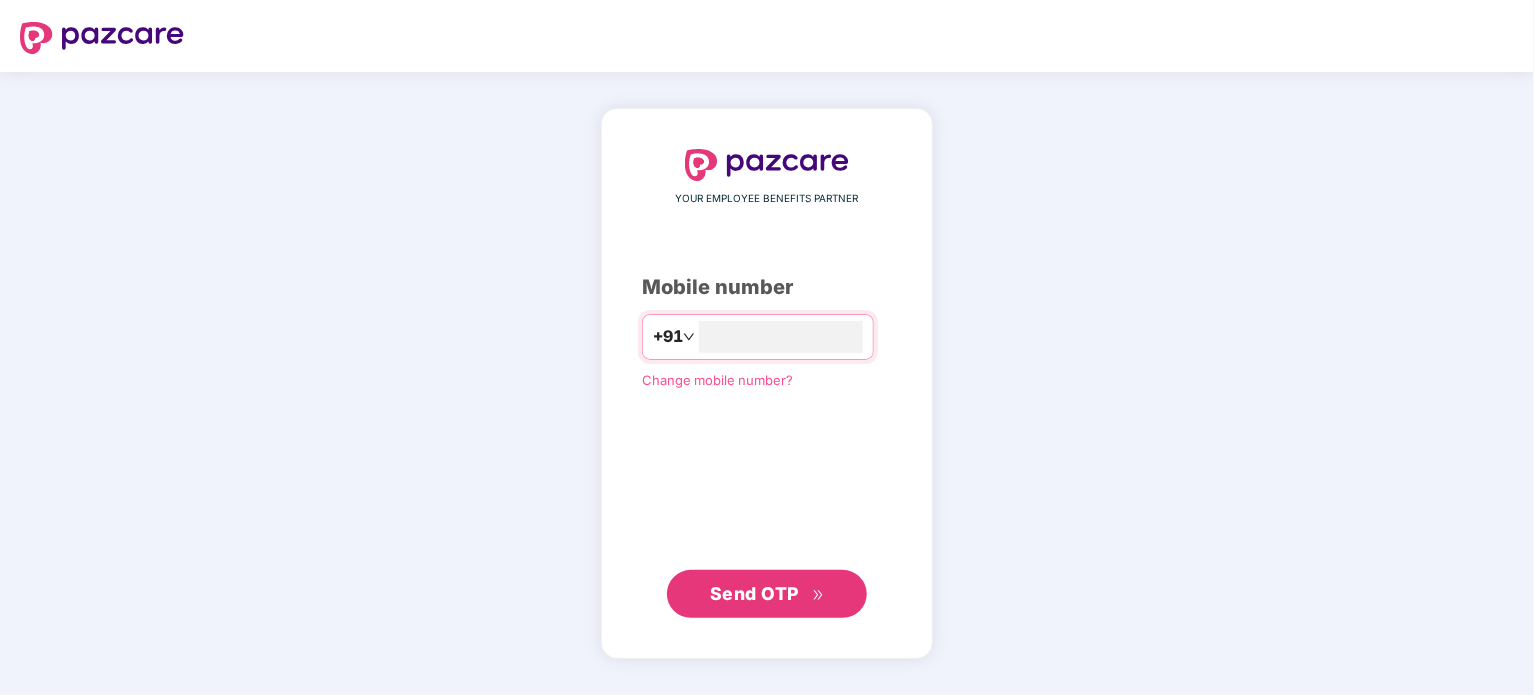 type on "**********" 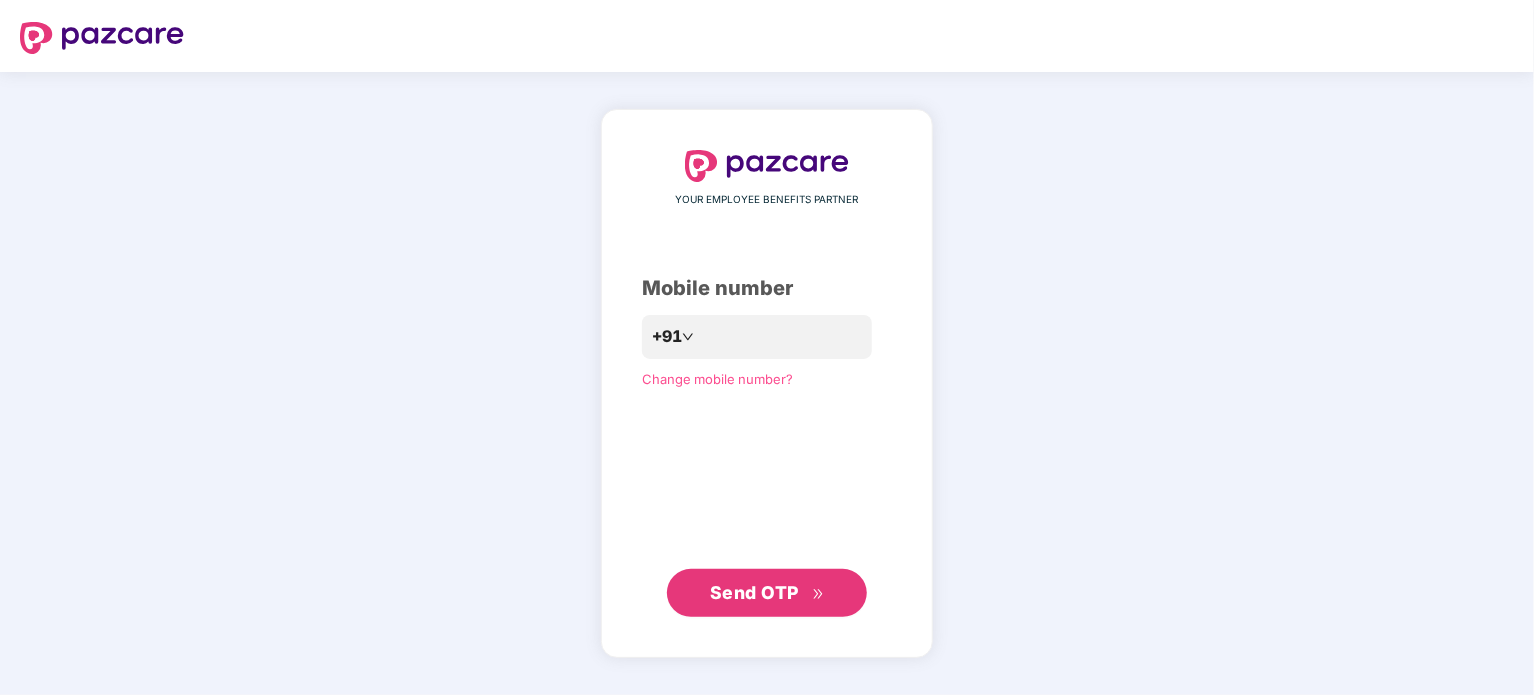 click on "**********" at bounding box center (767, 384) 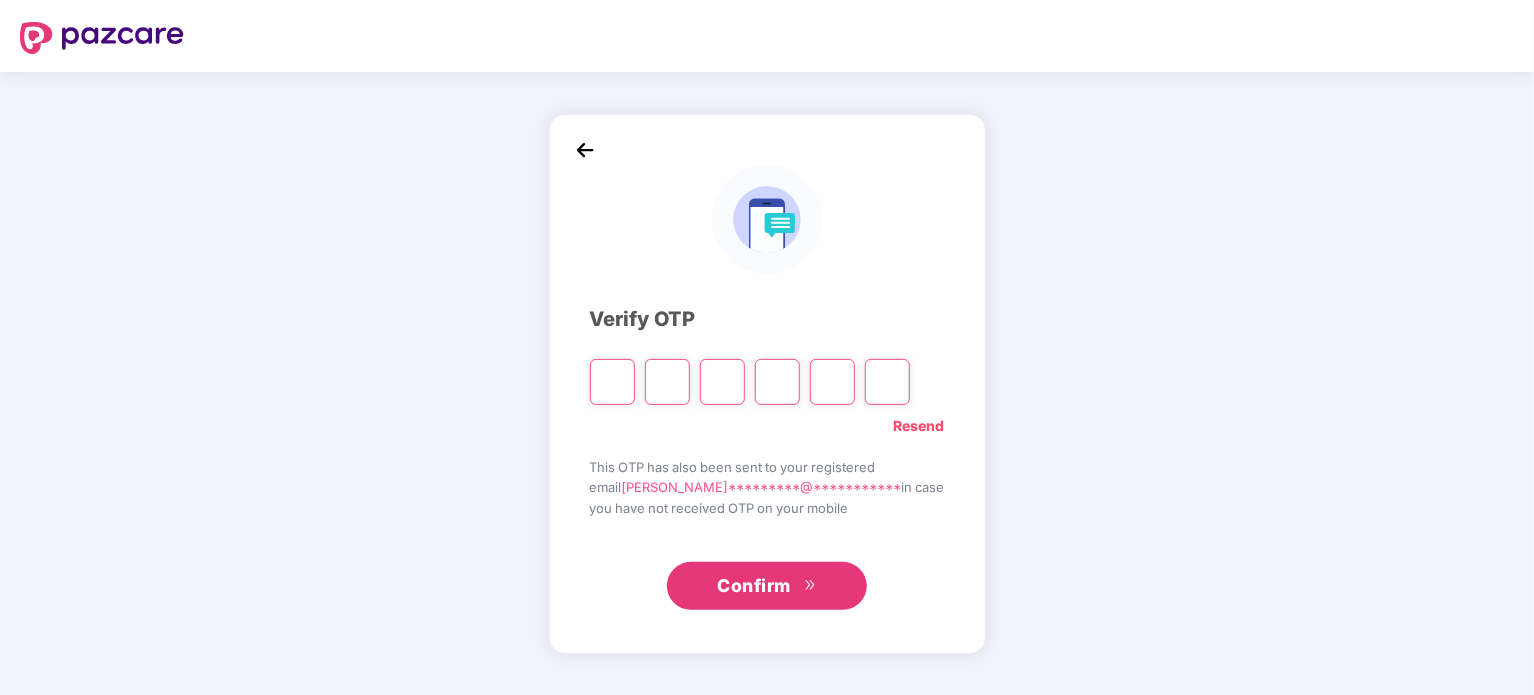 type on "*" 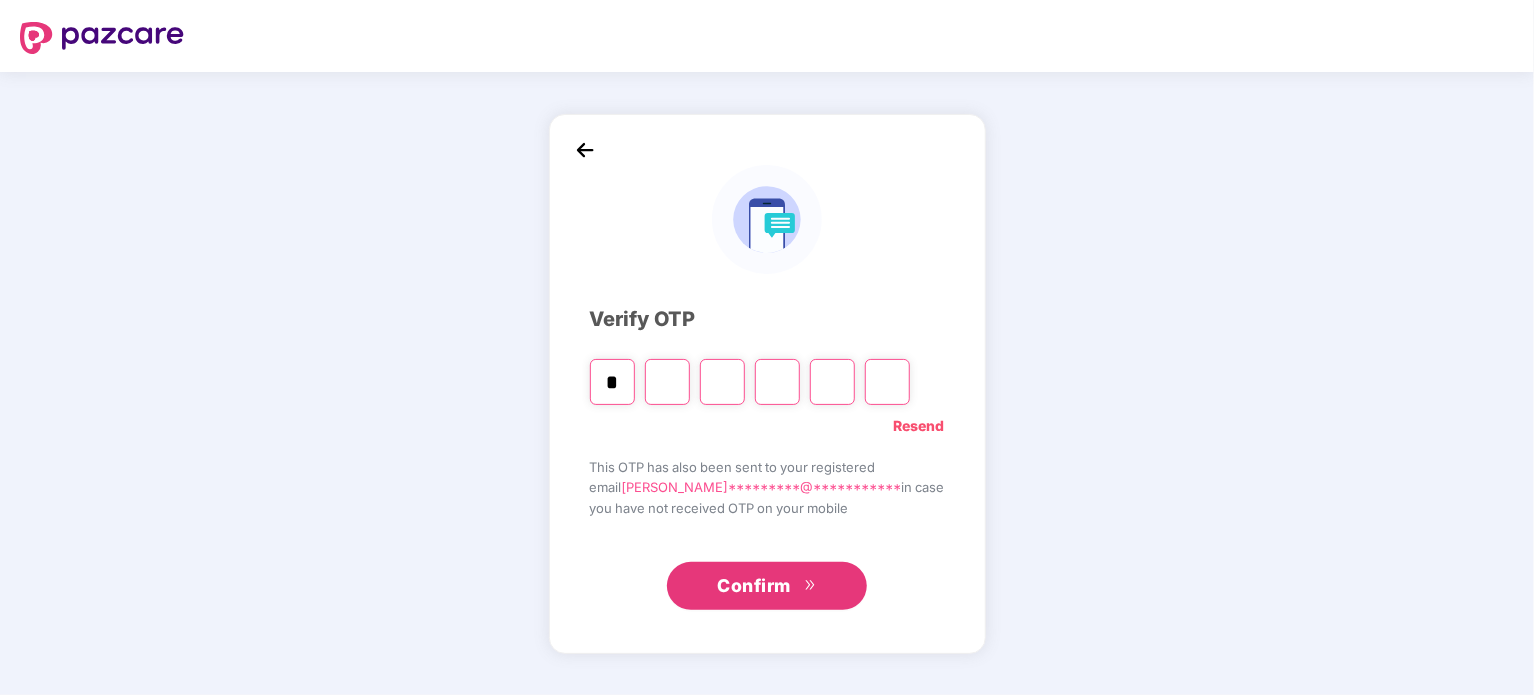 type on "*" 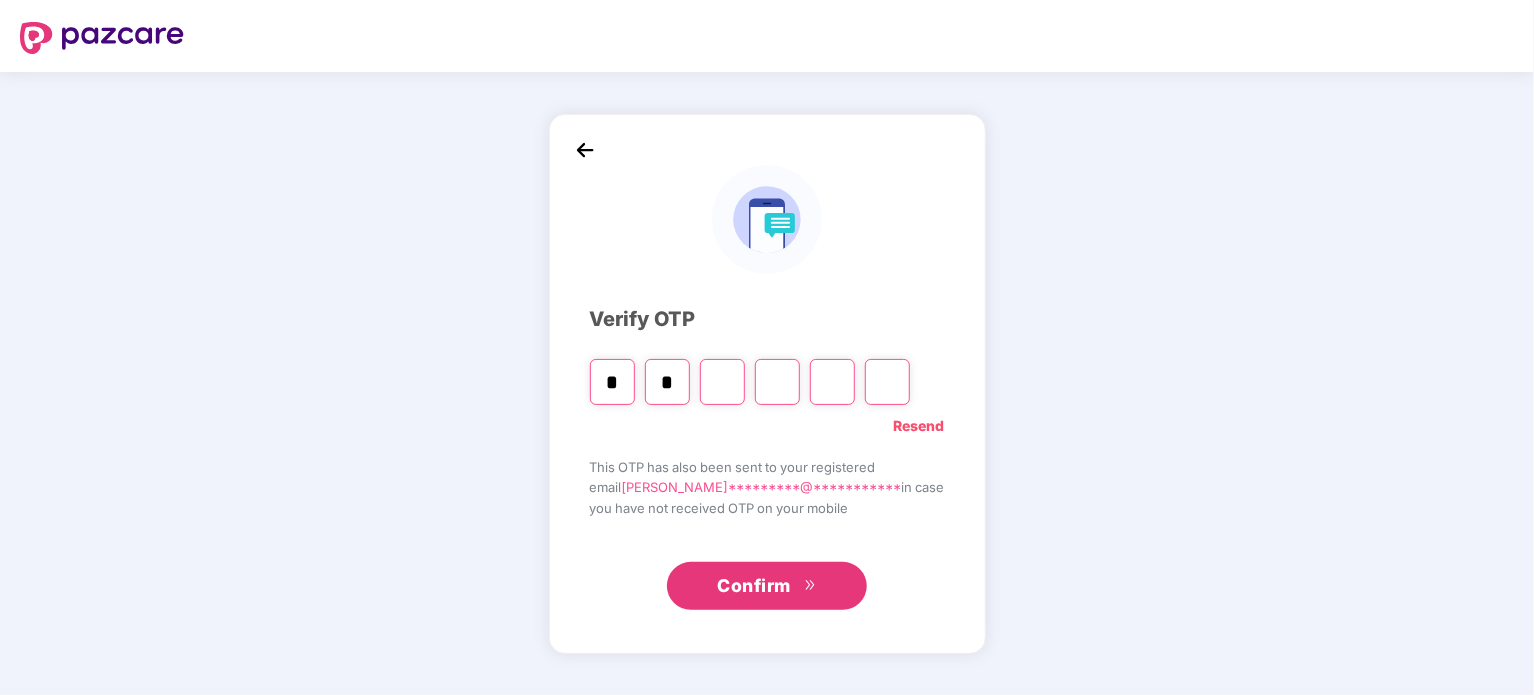 type on "*" 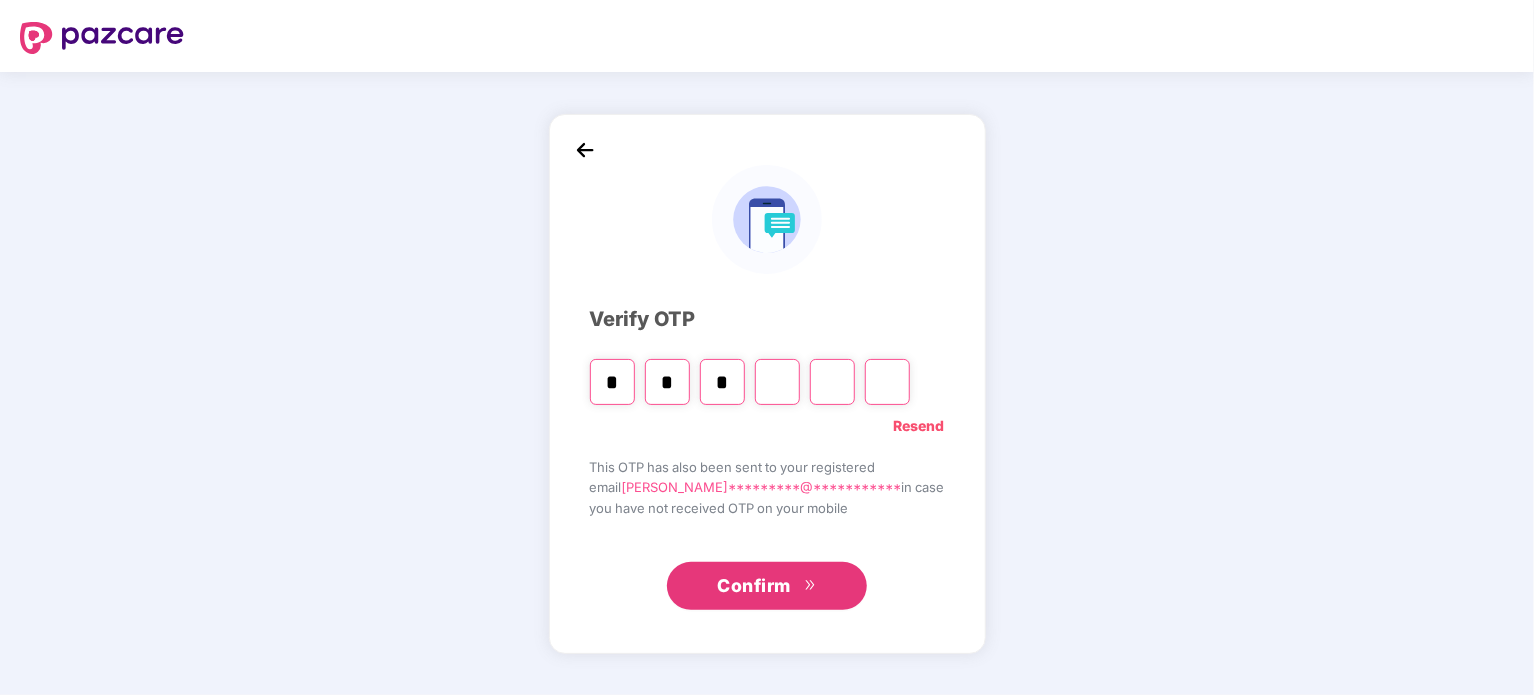 type on "*" 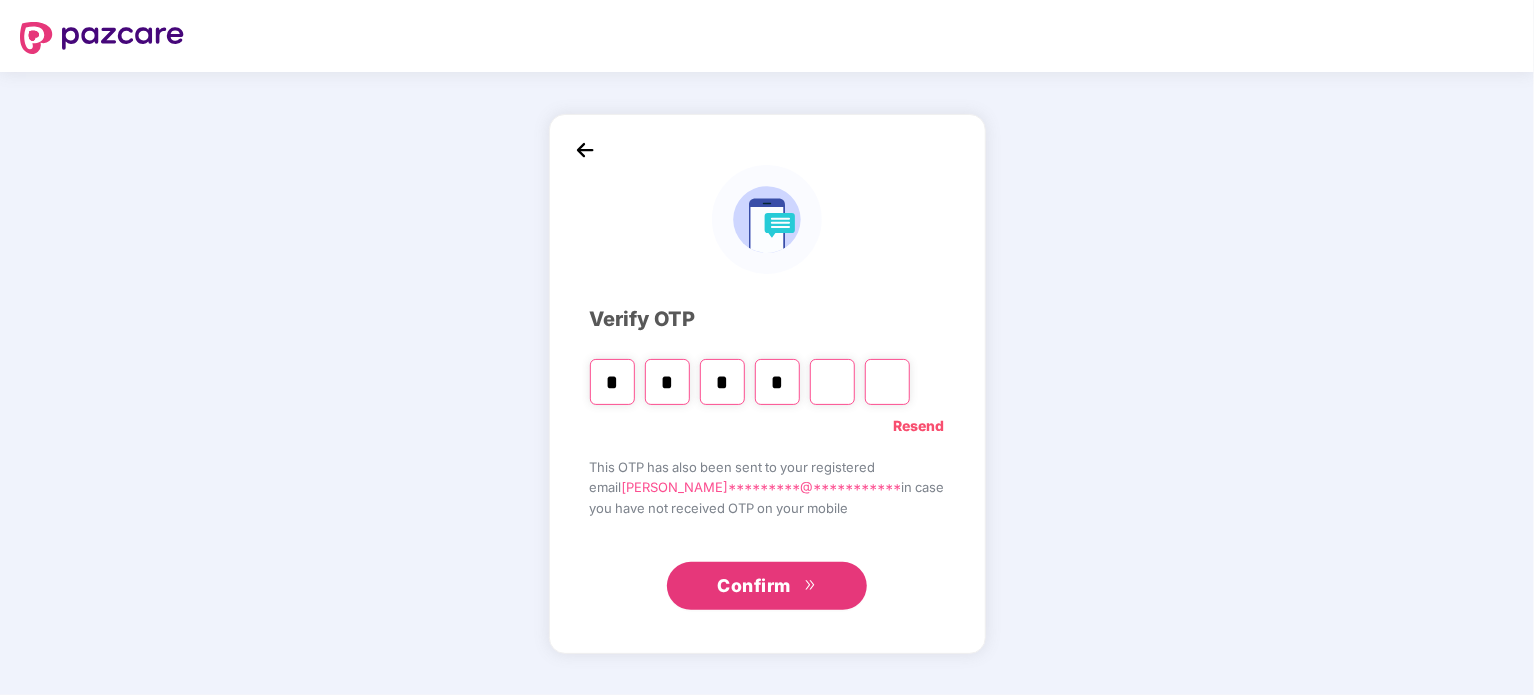 type on "*" 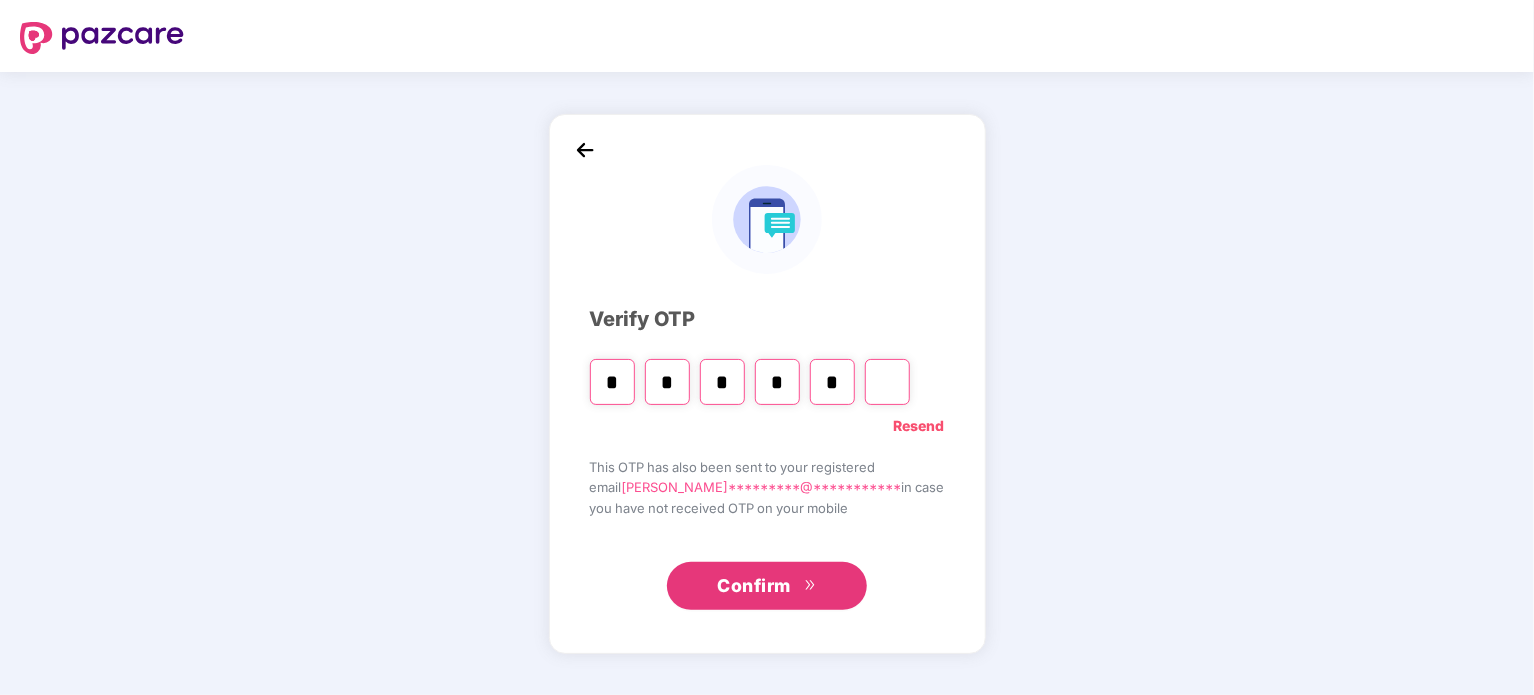 type on "*" 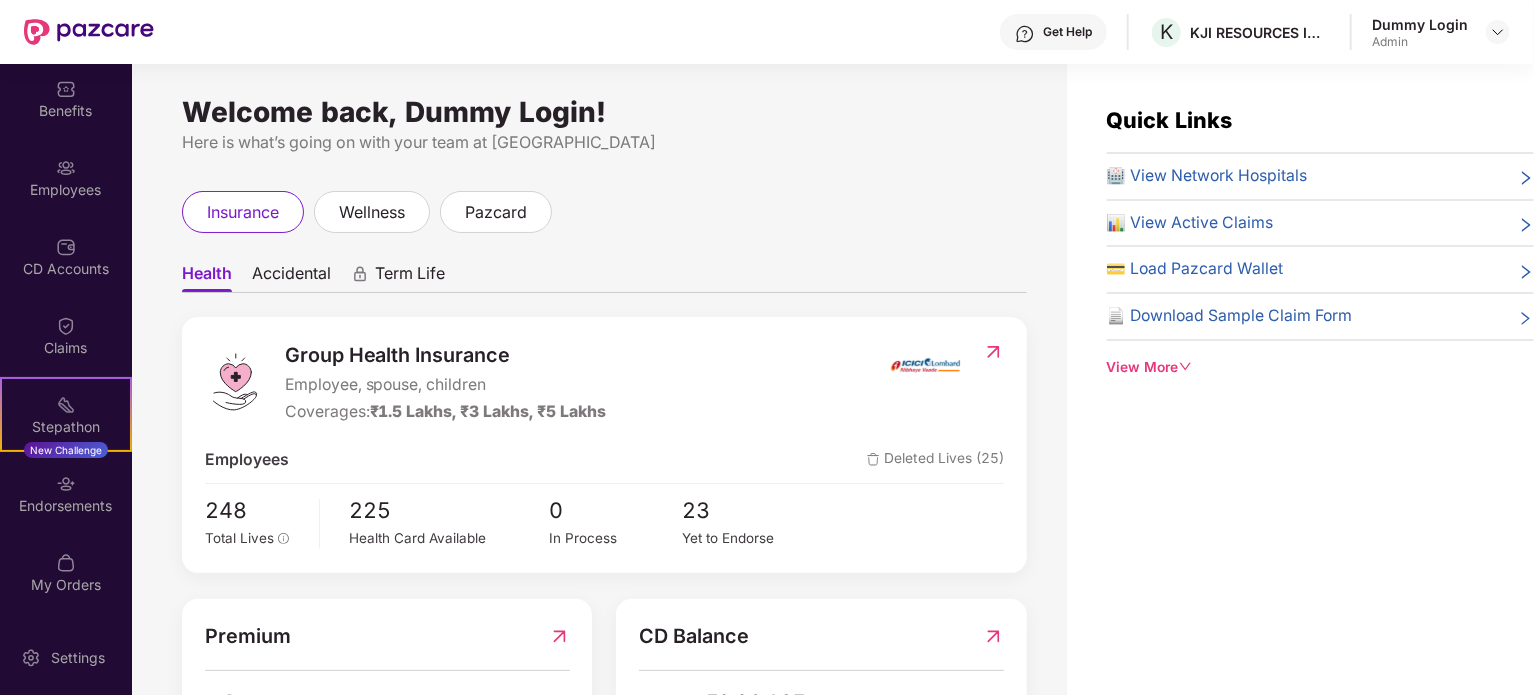scroll, scrollTop: 155, scrollLeft: 0, axis: vertical 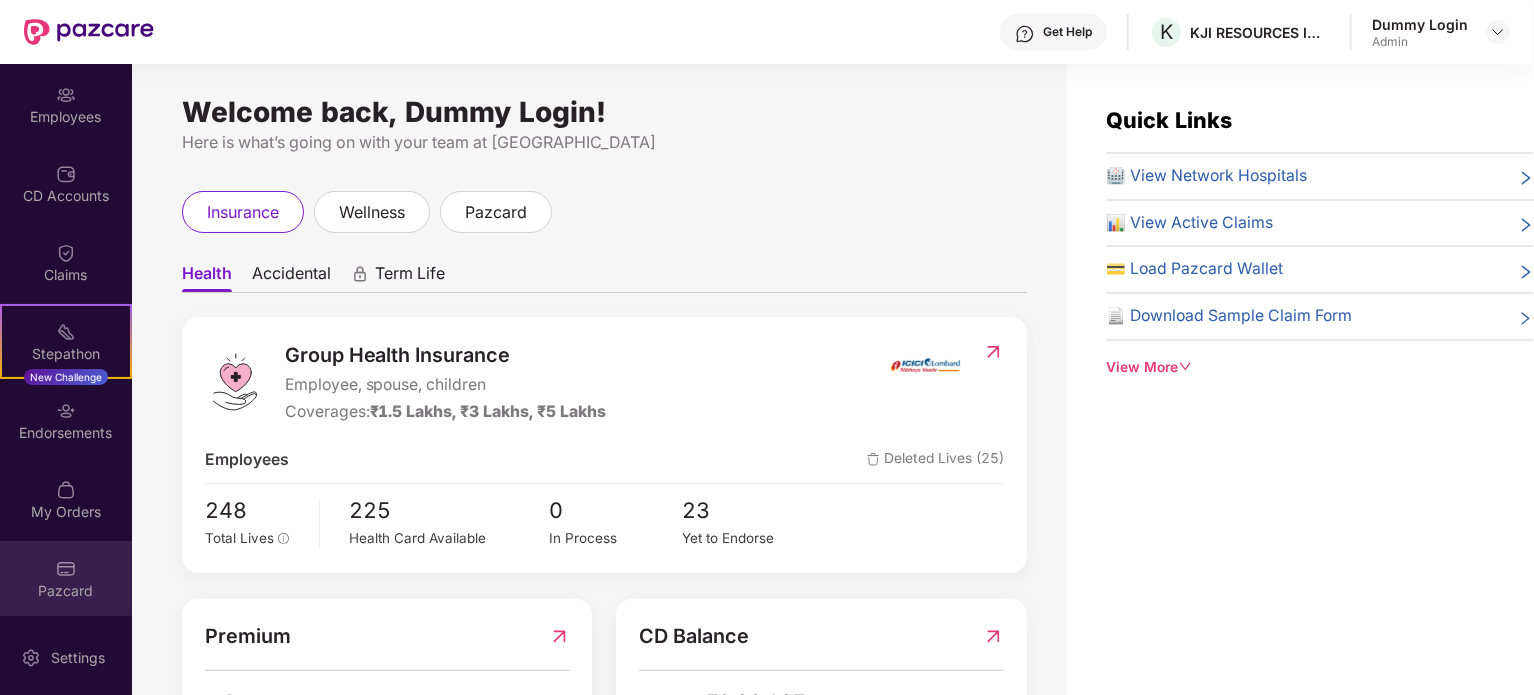 click at bounding box center (66, 569) 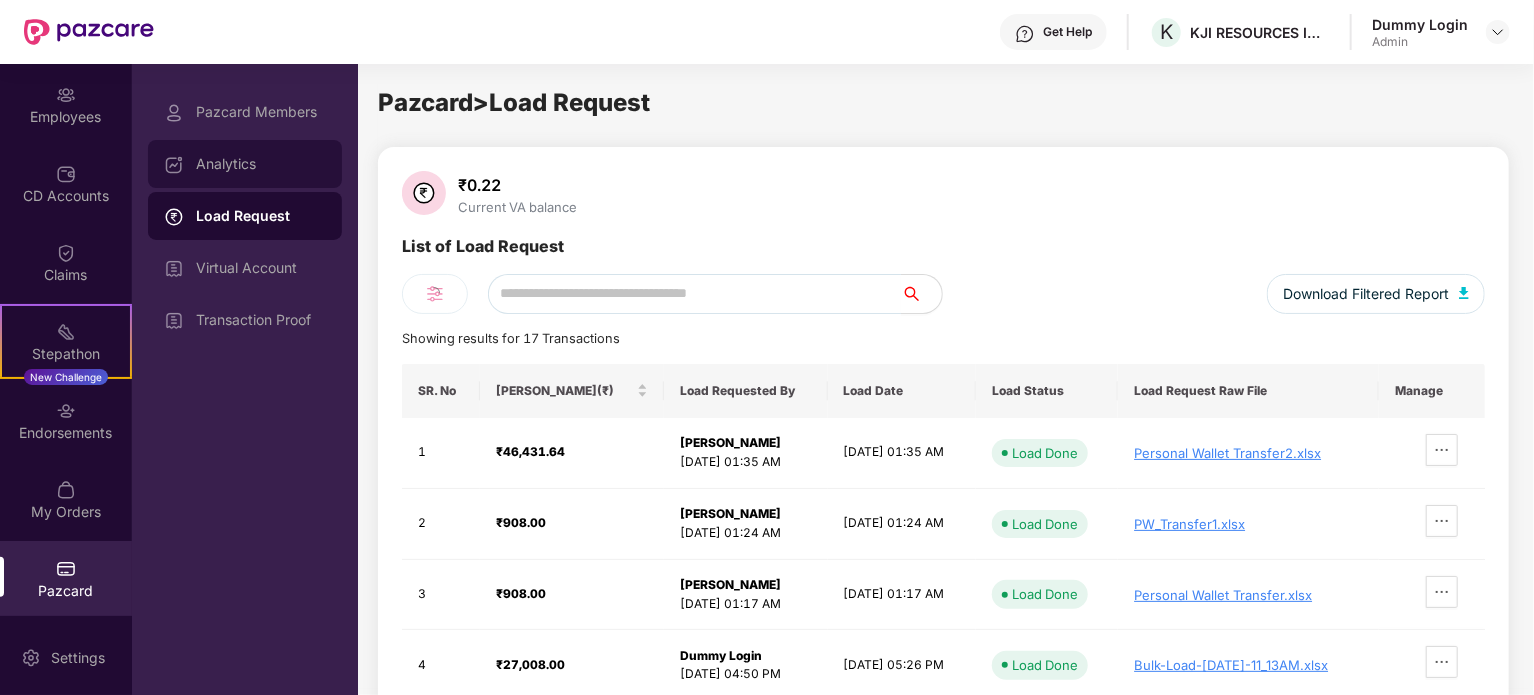 click on "Analytics" at bounding box center (261, 164) 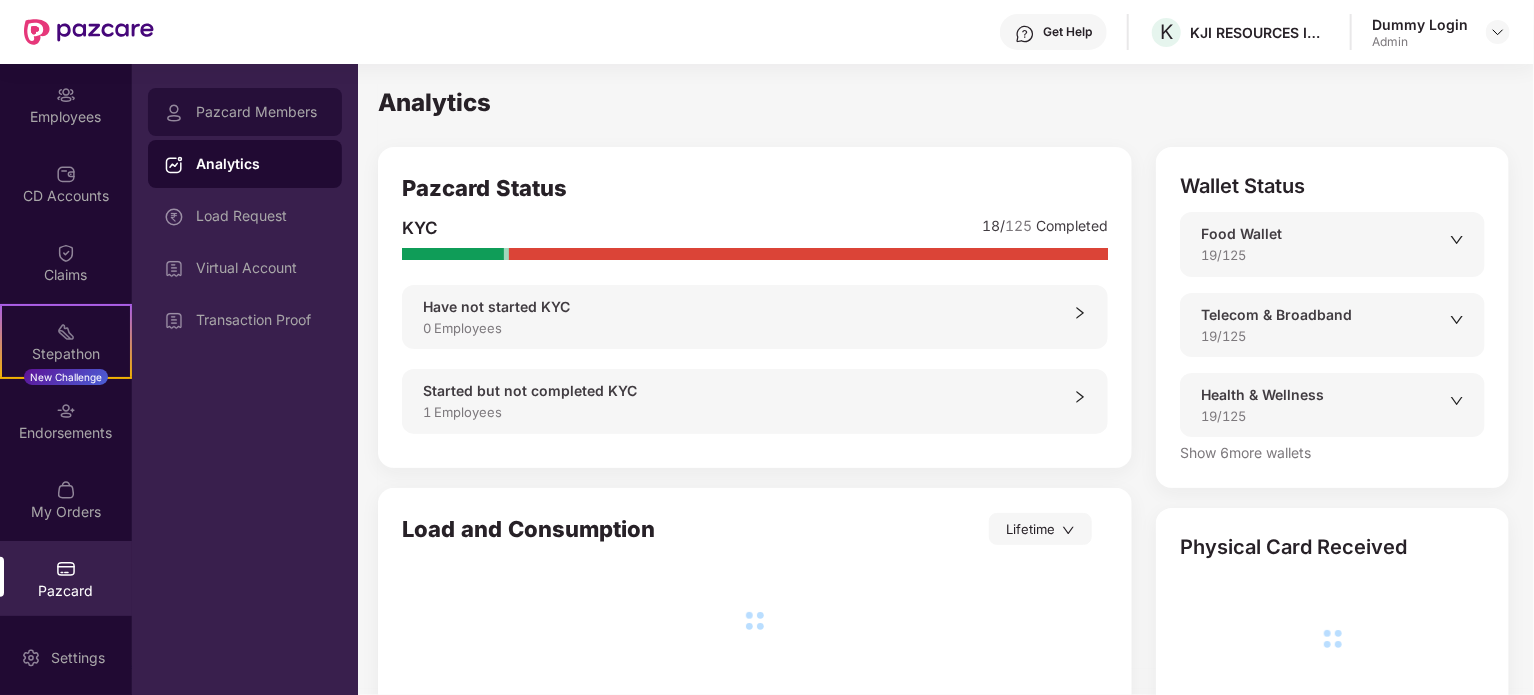 click on "Pazcard Members" at bounding box center [261, 112] 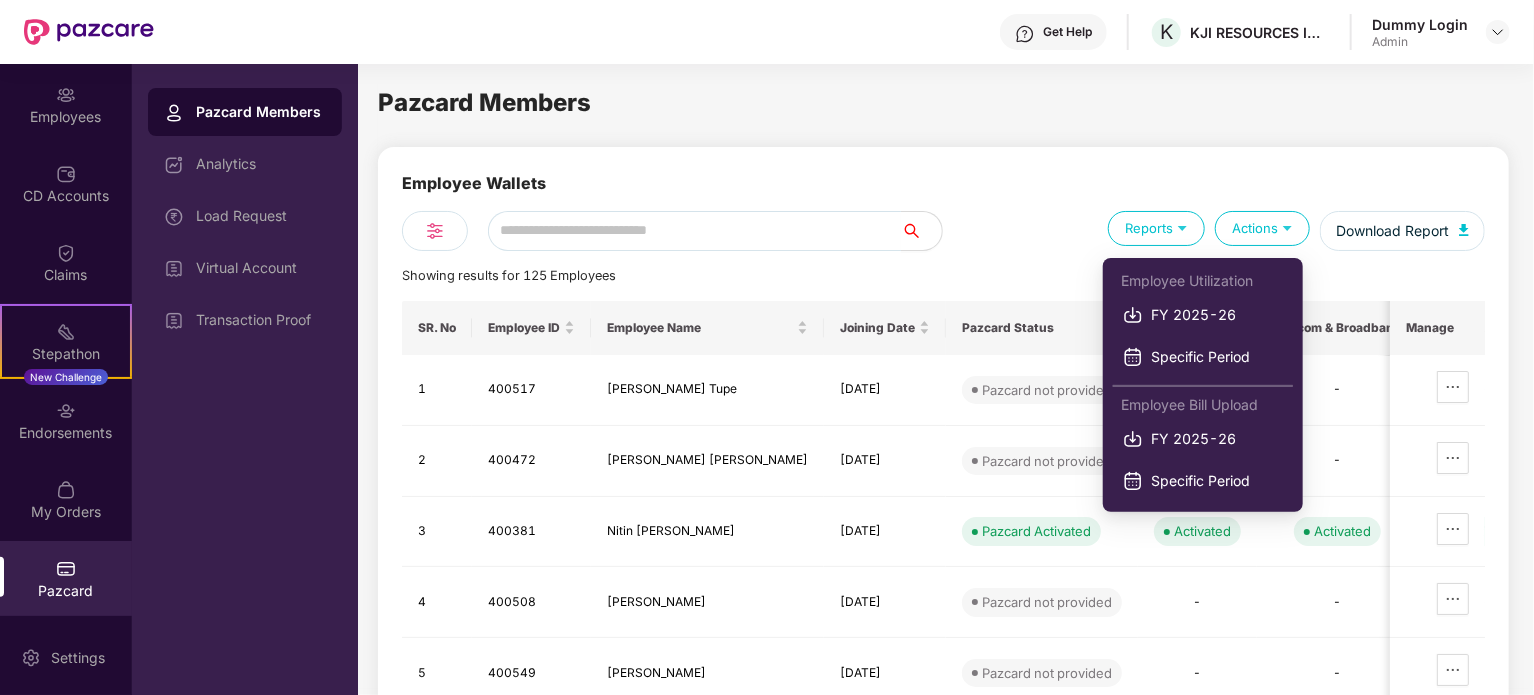 click at bounding box center (1182, 227) 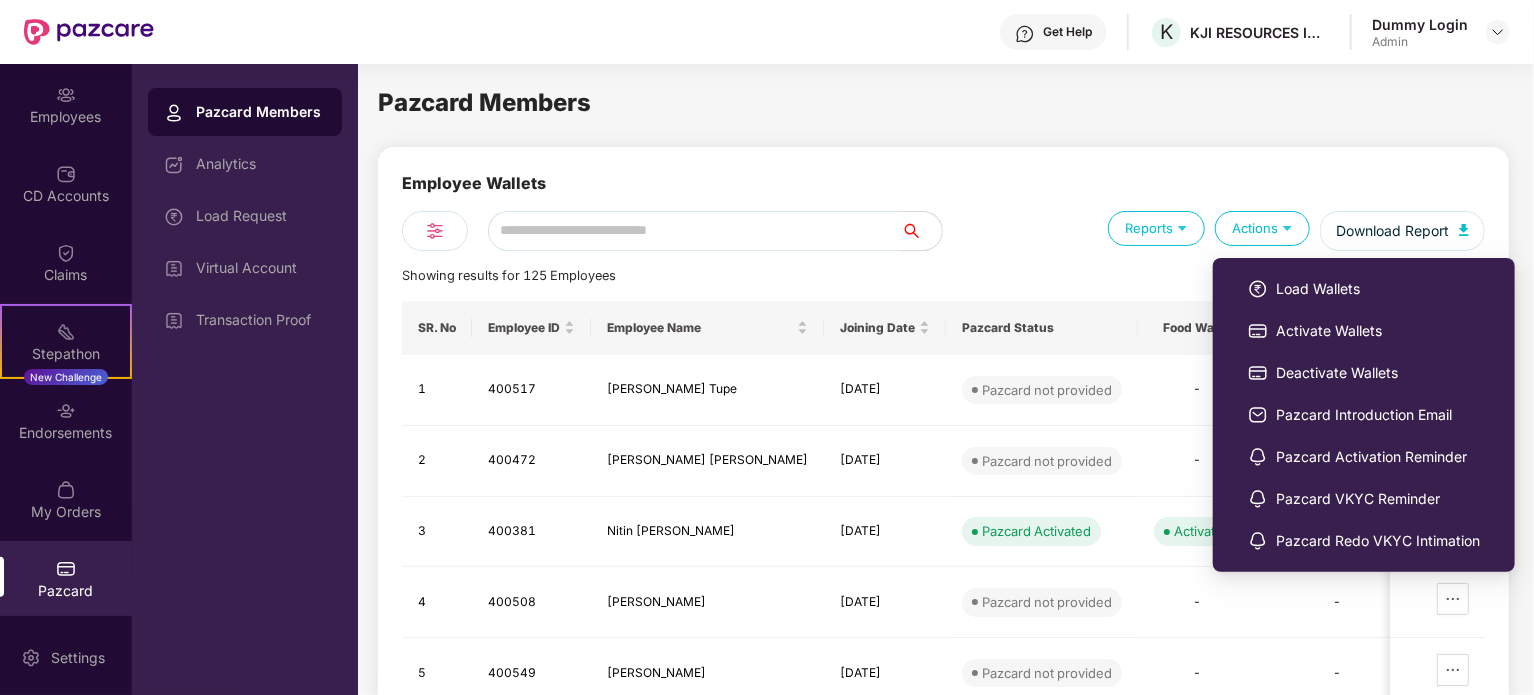 click on "Actions" at bounding box center (1262, 228) 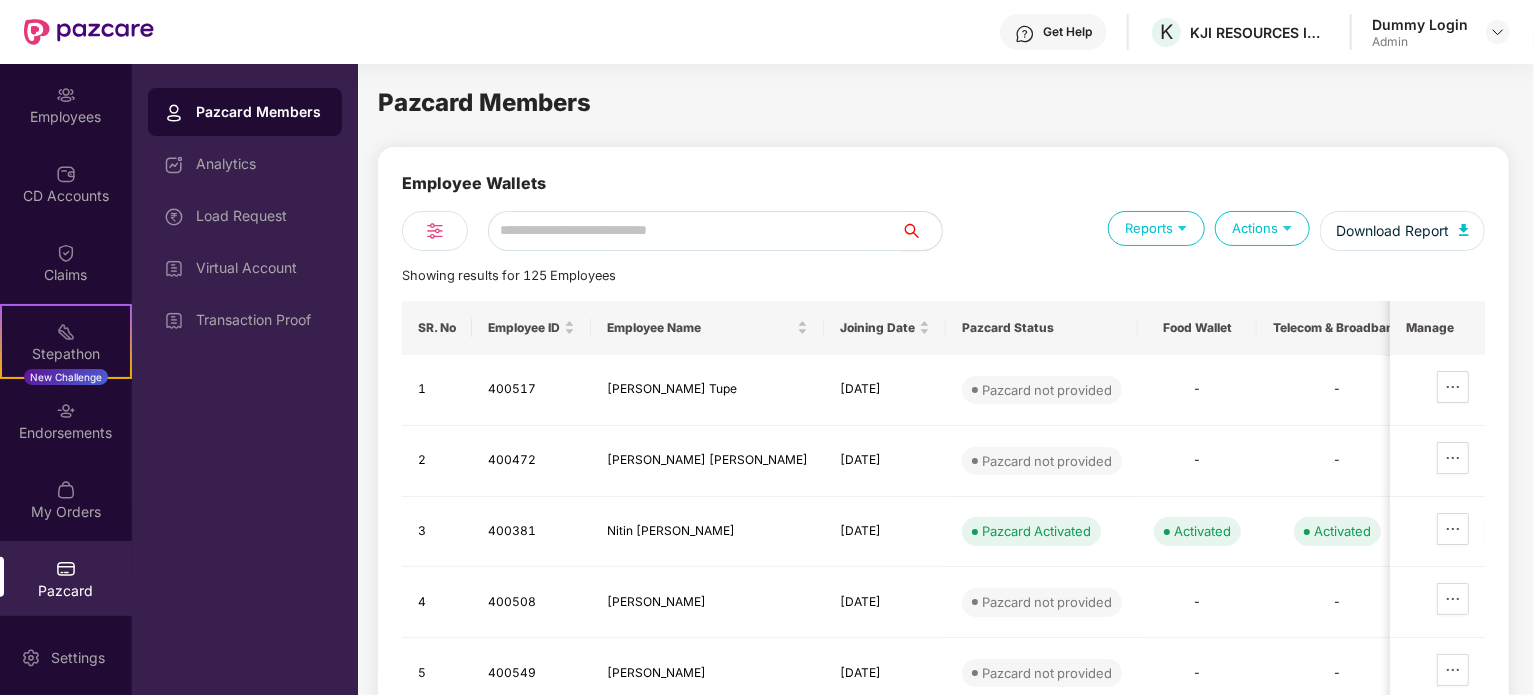 click on "Actions" at bounding box center [1262, 228] 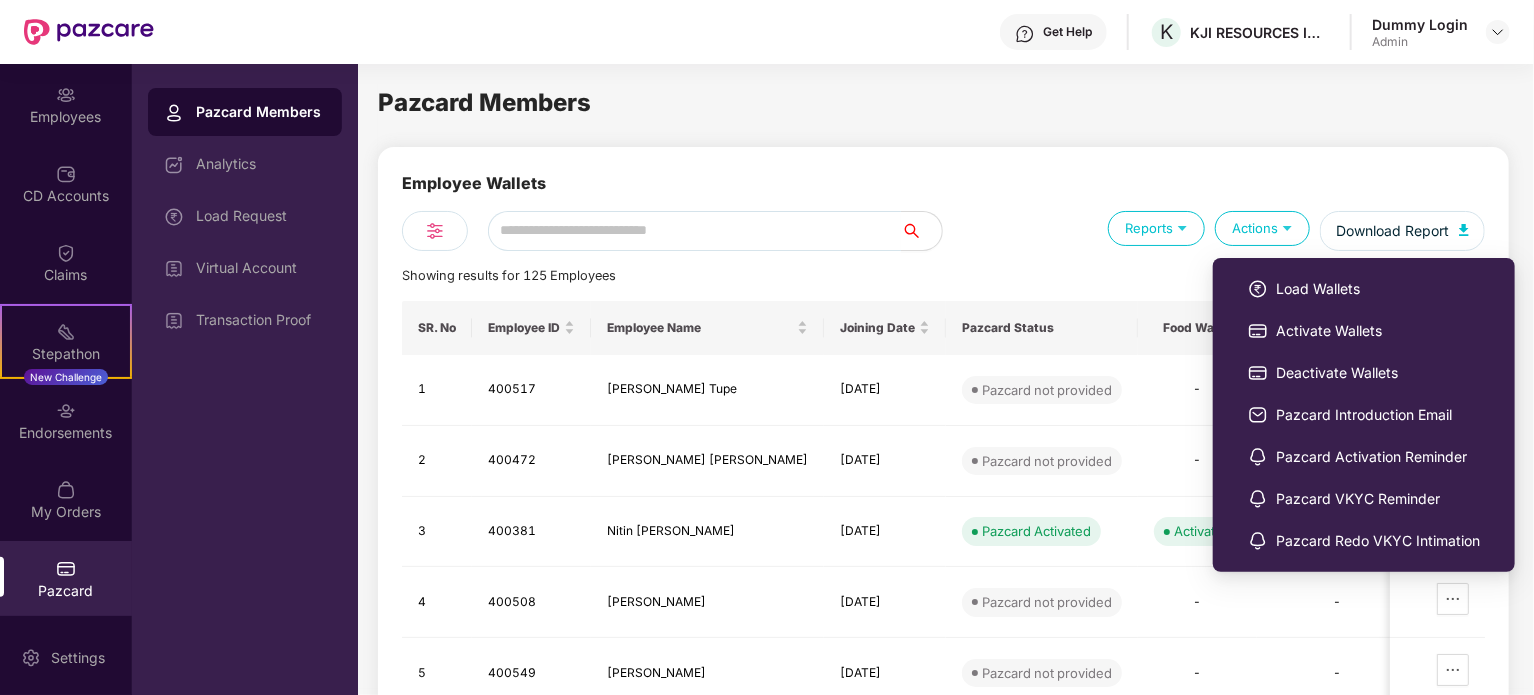 click on "Actions" at bounding box center (1262, 228) 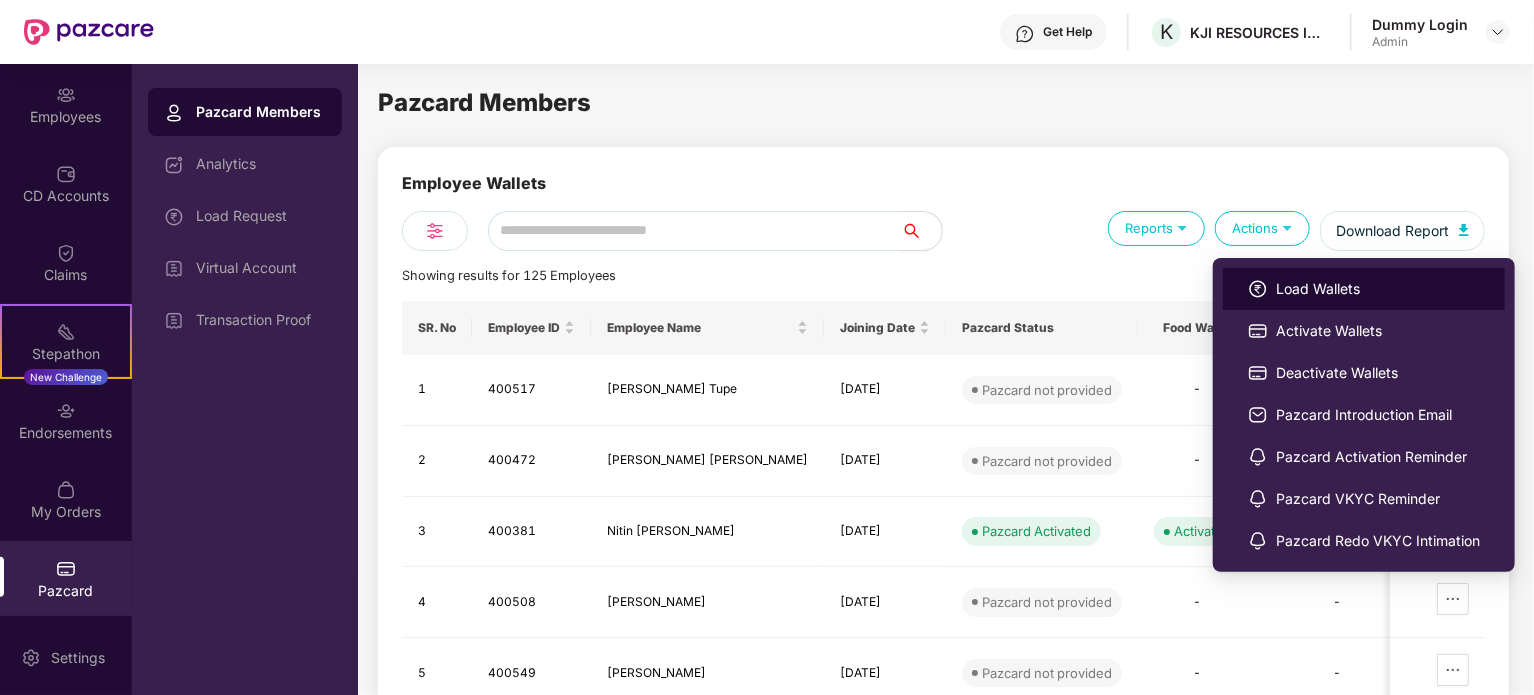 click on "Load Wallets" at bounding box center [1378, 289] 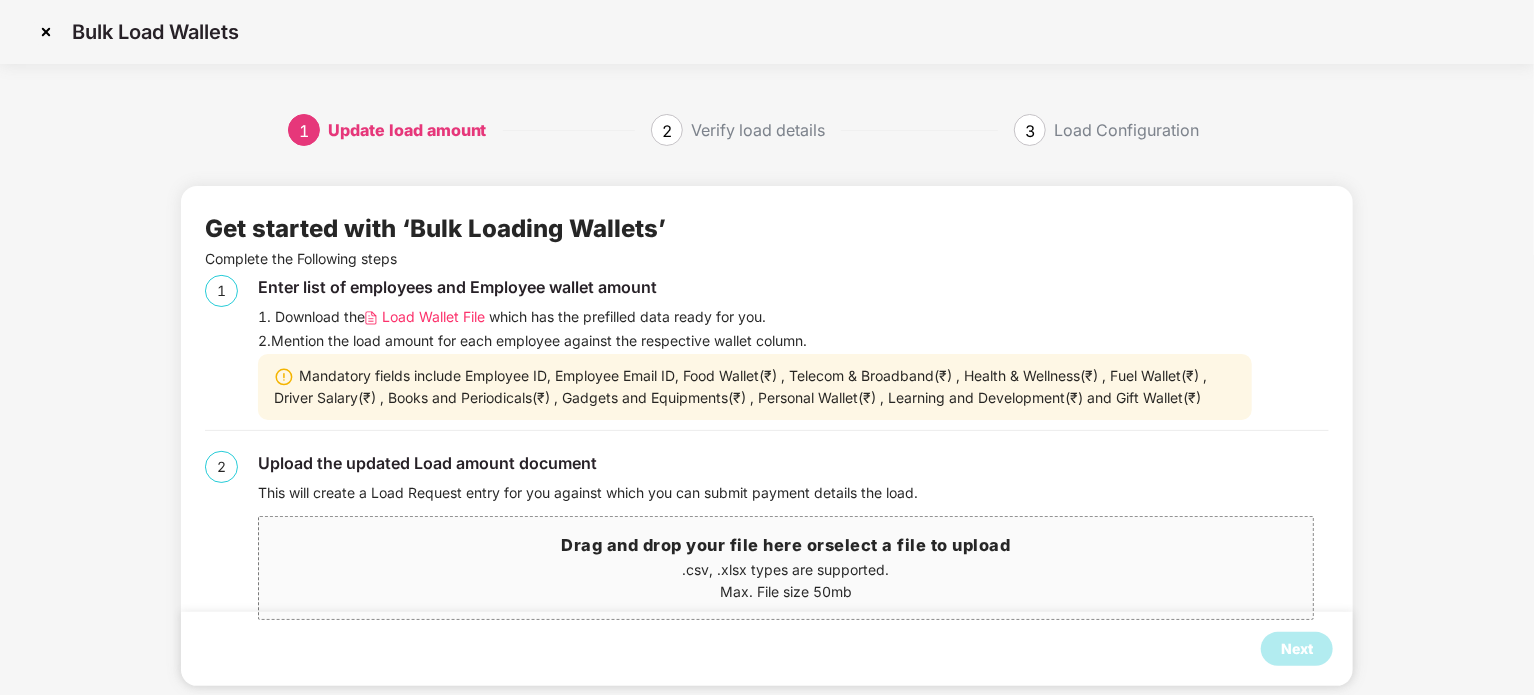 click on "Load Wallet File" at bounding box center [433, 317] 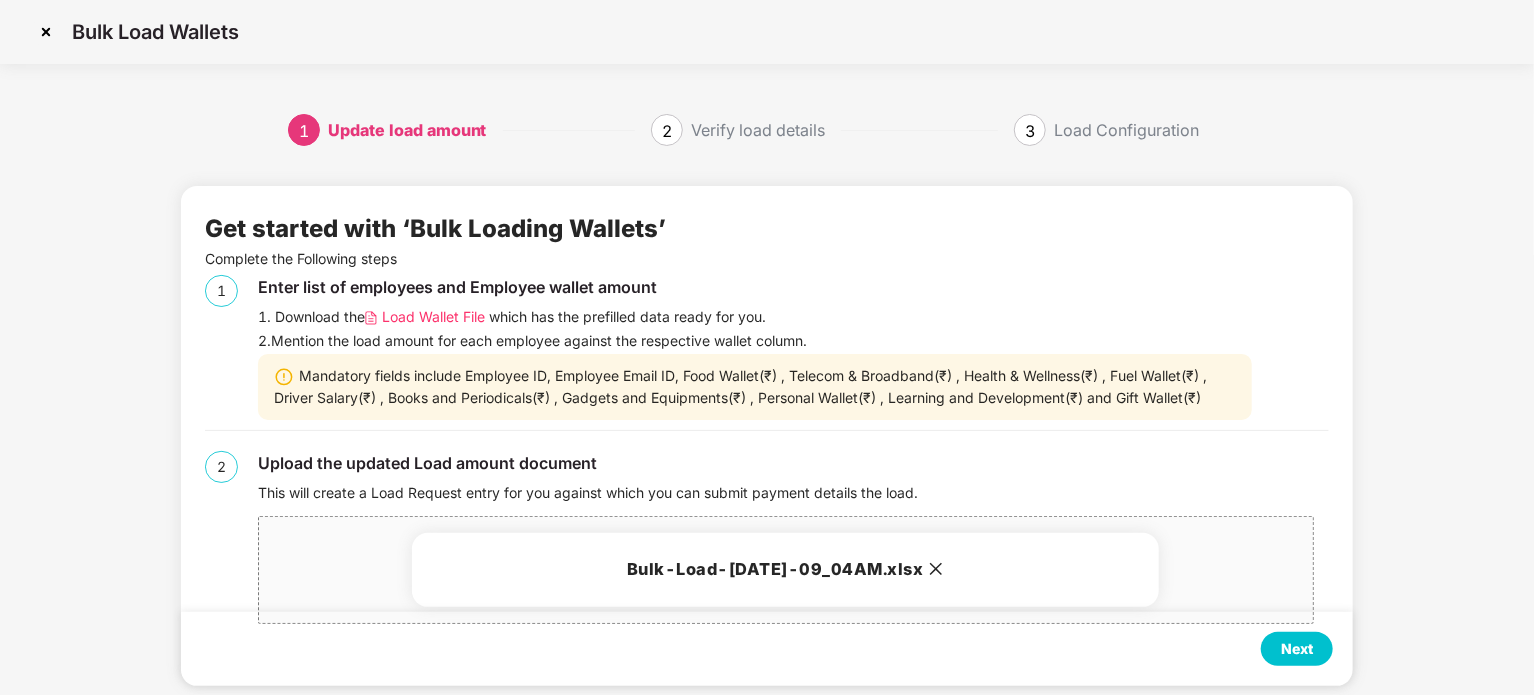 click on "Next" at bounding box center [1297, 649] 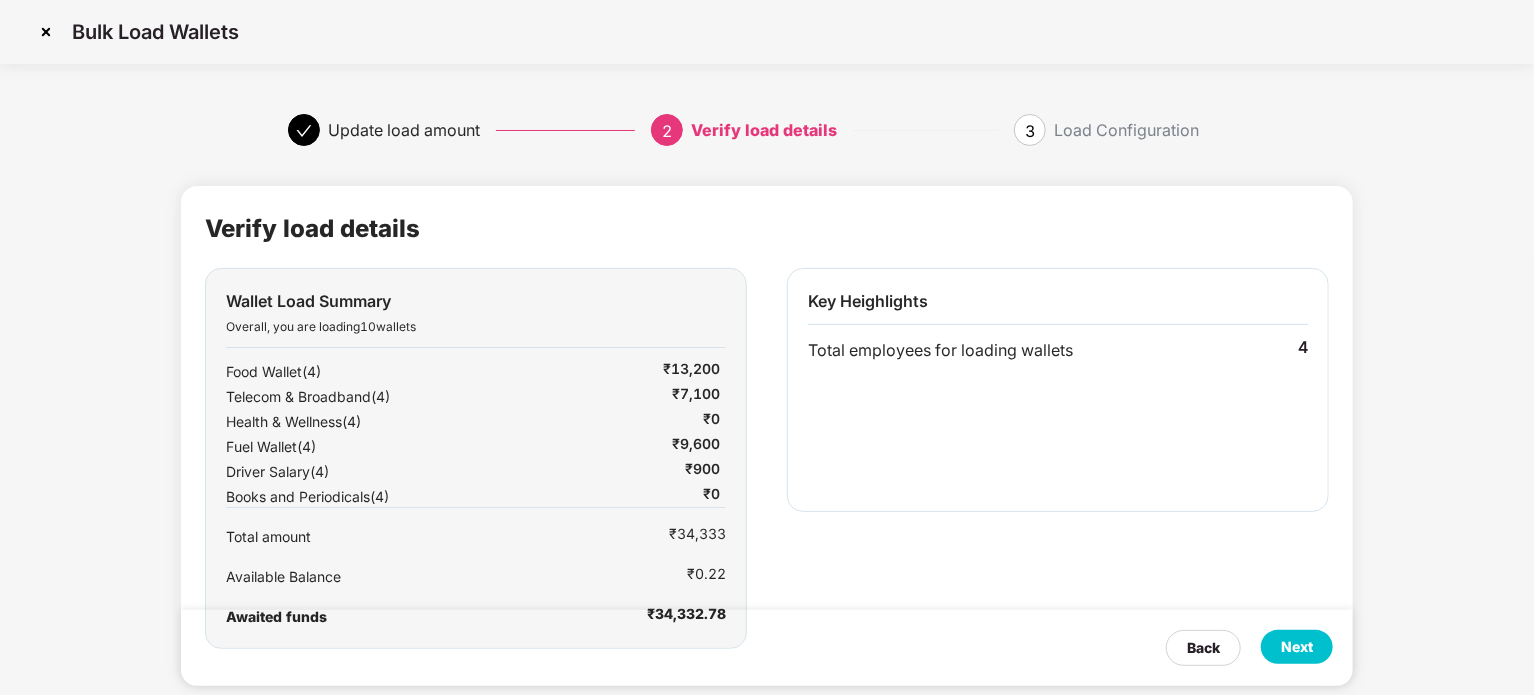 click on "Next" at bounding box center [1297, 647] 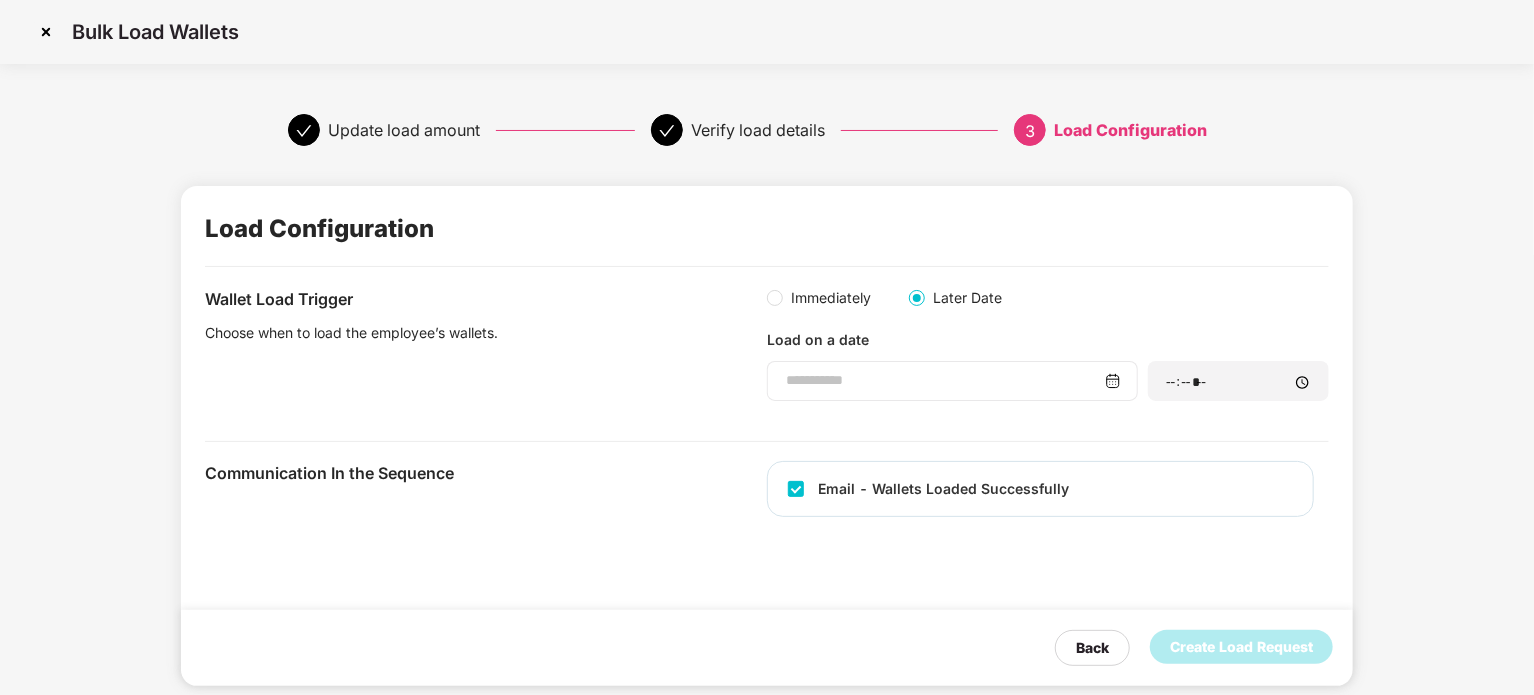 click at bounding box center (1113, 381) 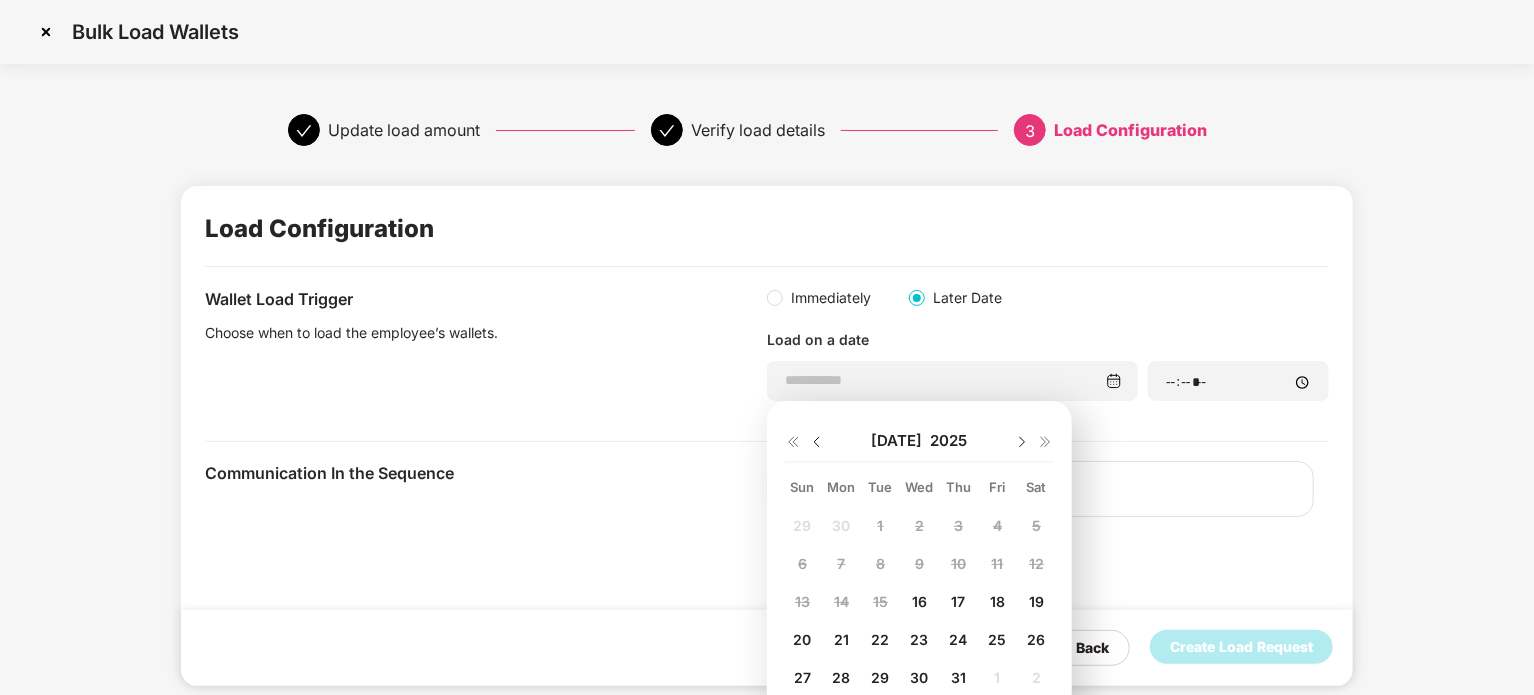 click on "30" at bounding box center [920, 677] 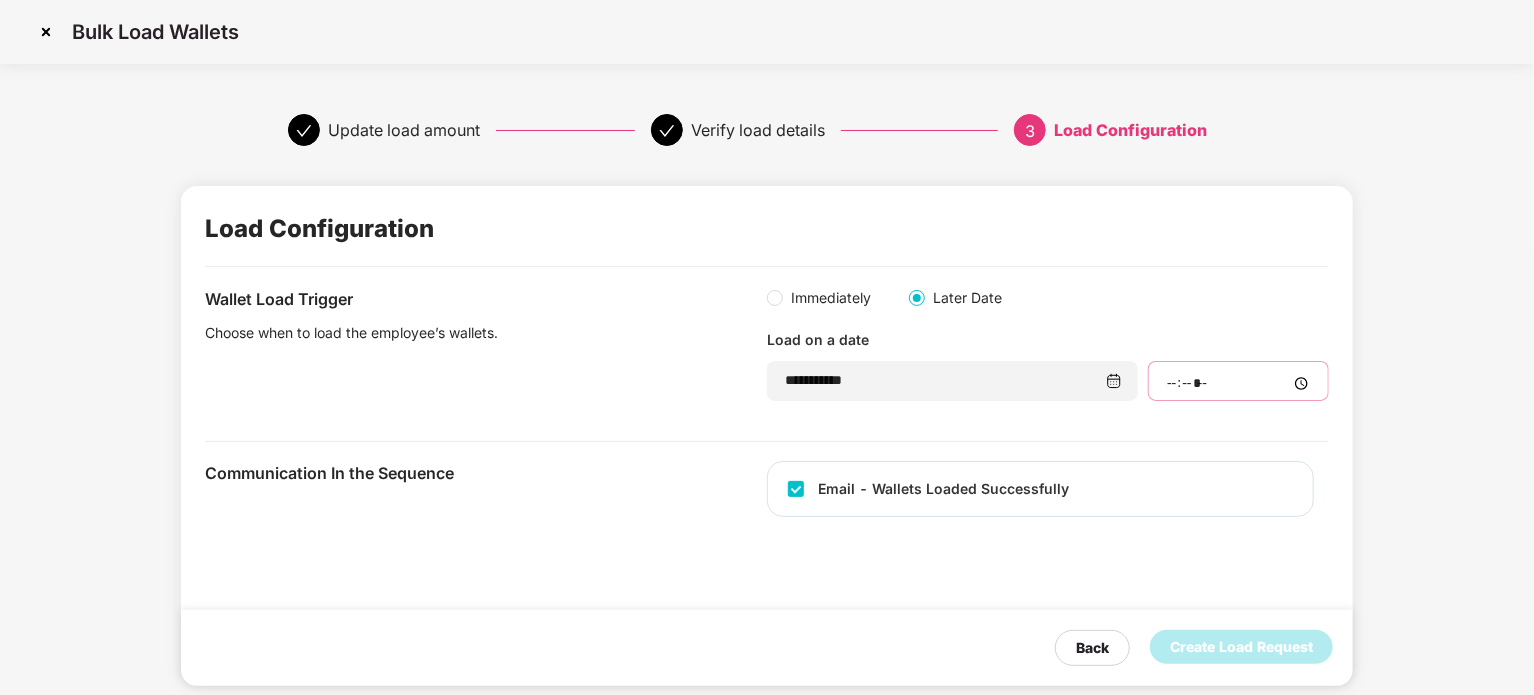 click at bounding box center (1238, 383) 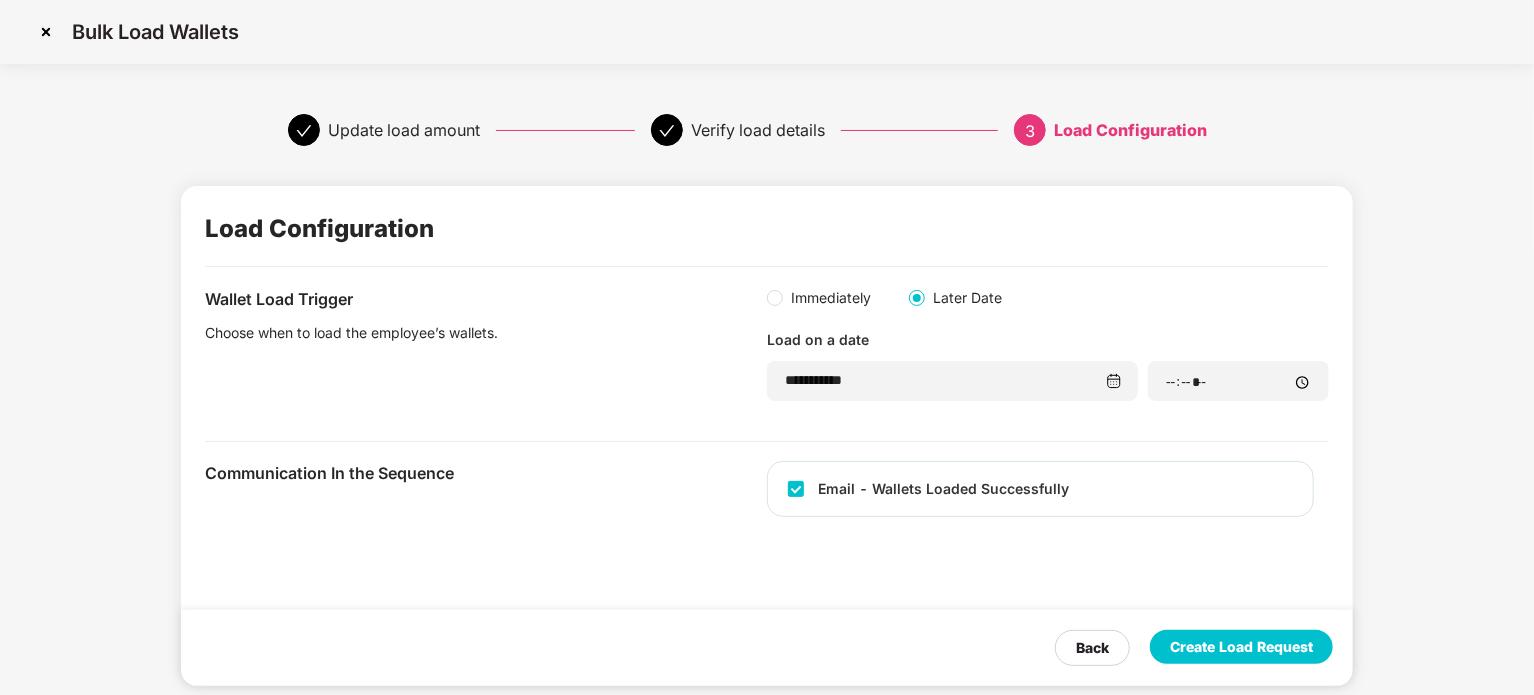 type on "*****" 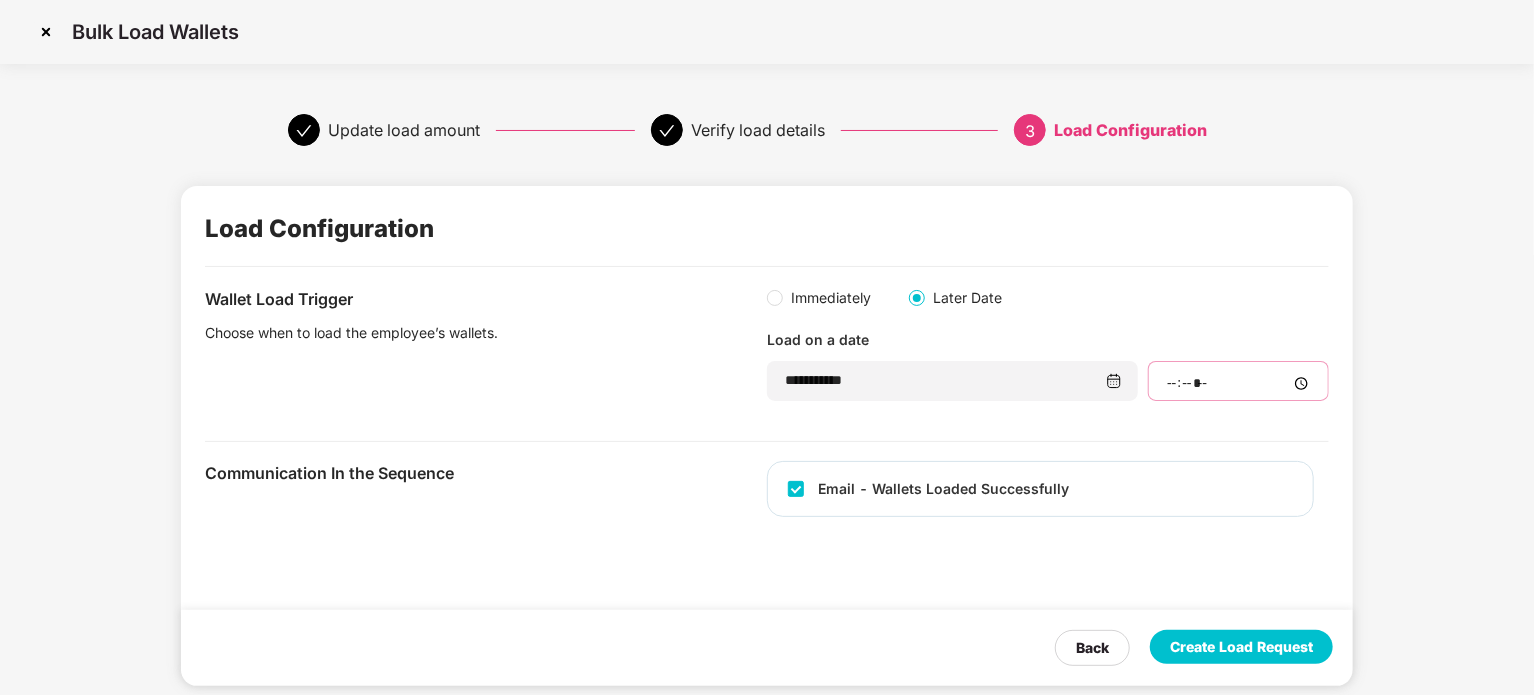 click on "*****" at bounding box center [1238, 383] 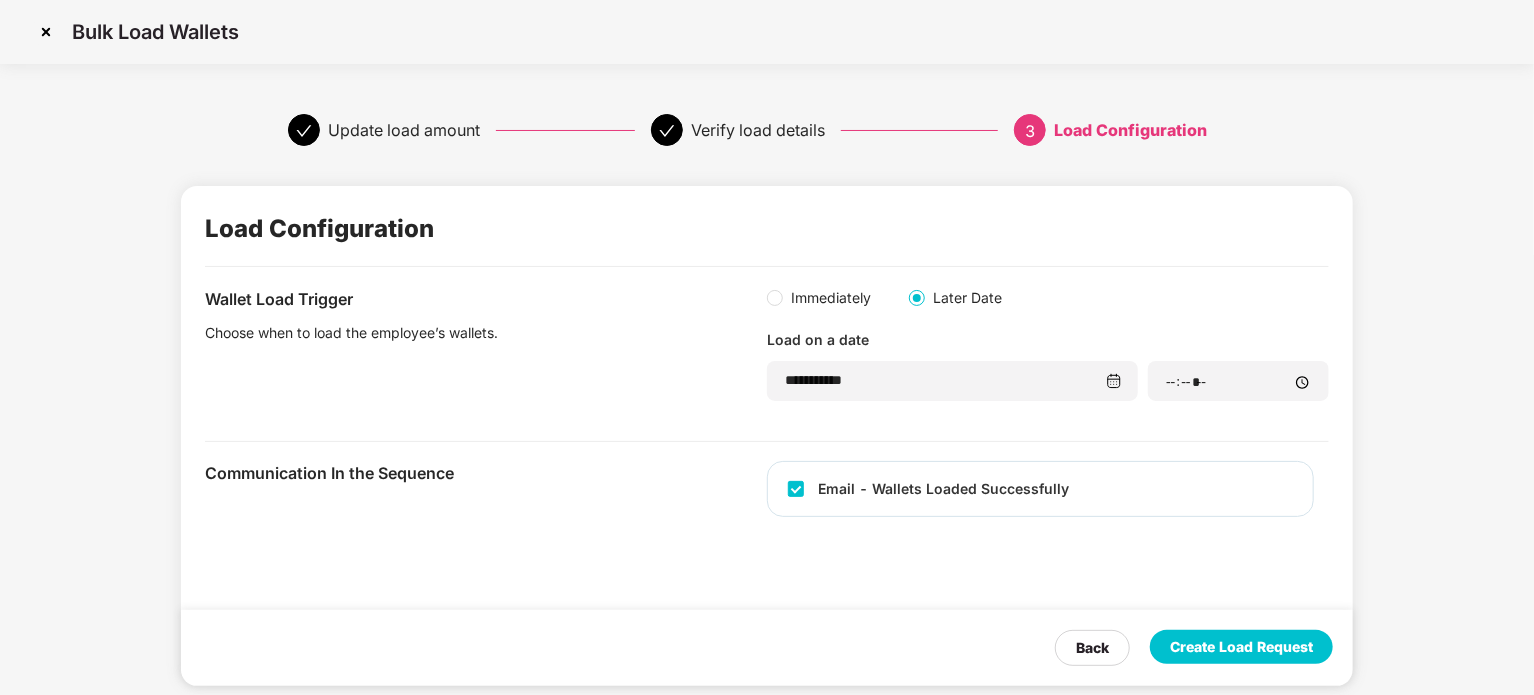 click on "Email - Wallets Loaded Successfully" at bounding box center [1048, 499] 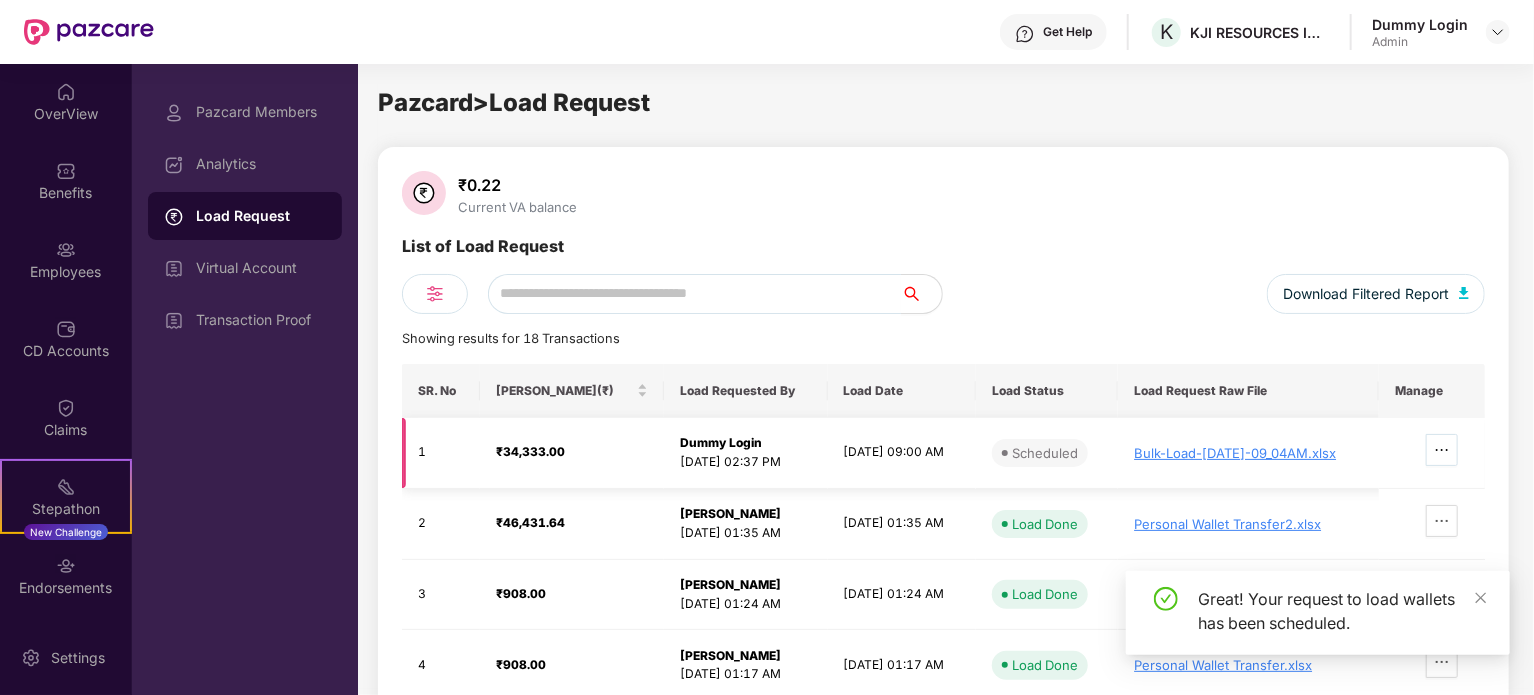 click 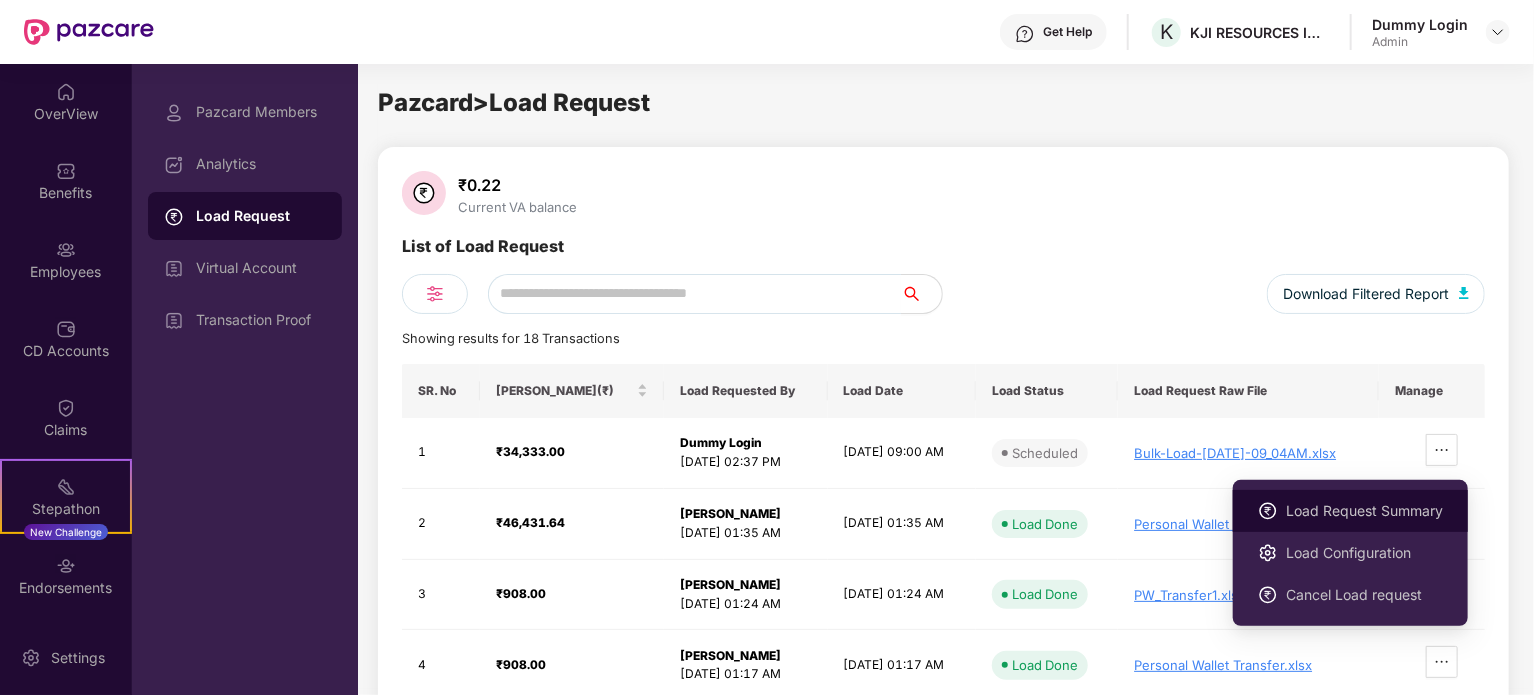 click on "Load Request Summary" at bounding box center [1364, 511] 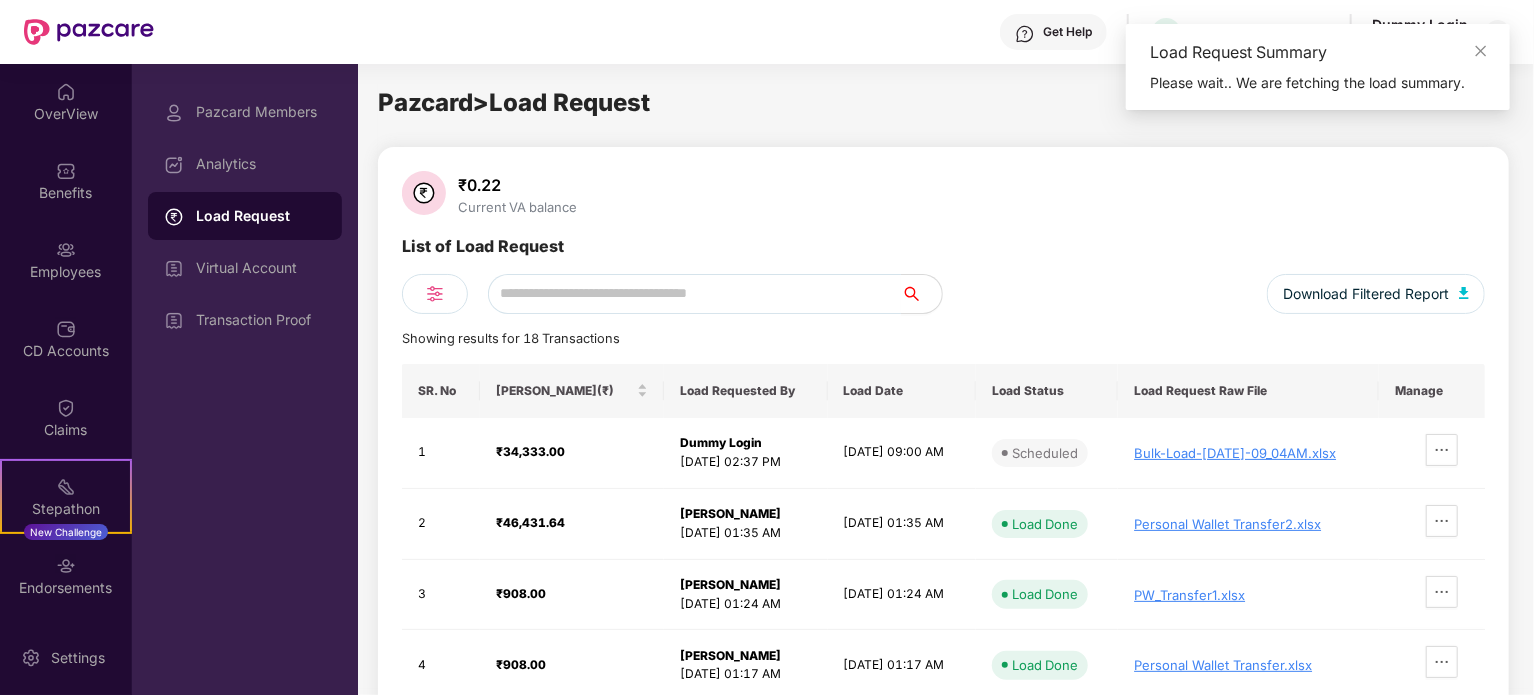 scroll, scrollTop: 0, scrollLeft: 0, axis: both 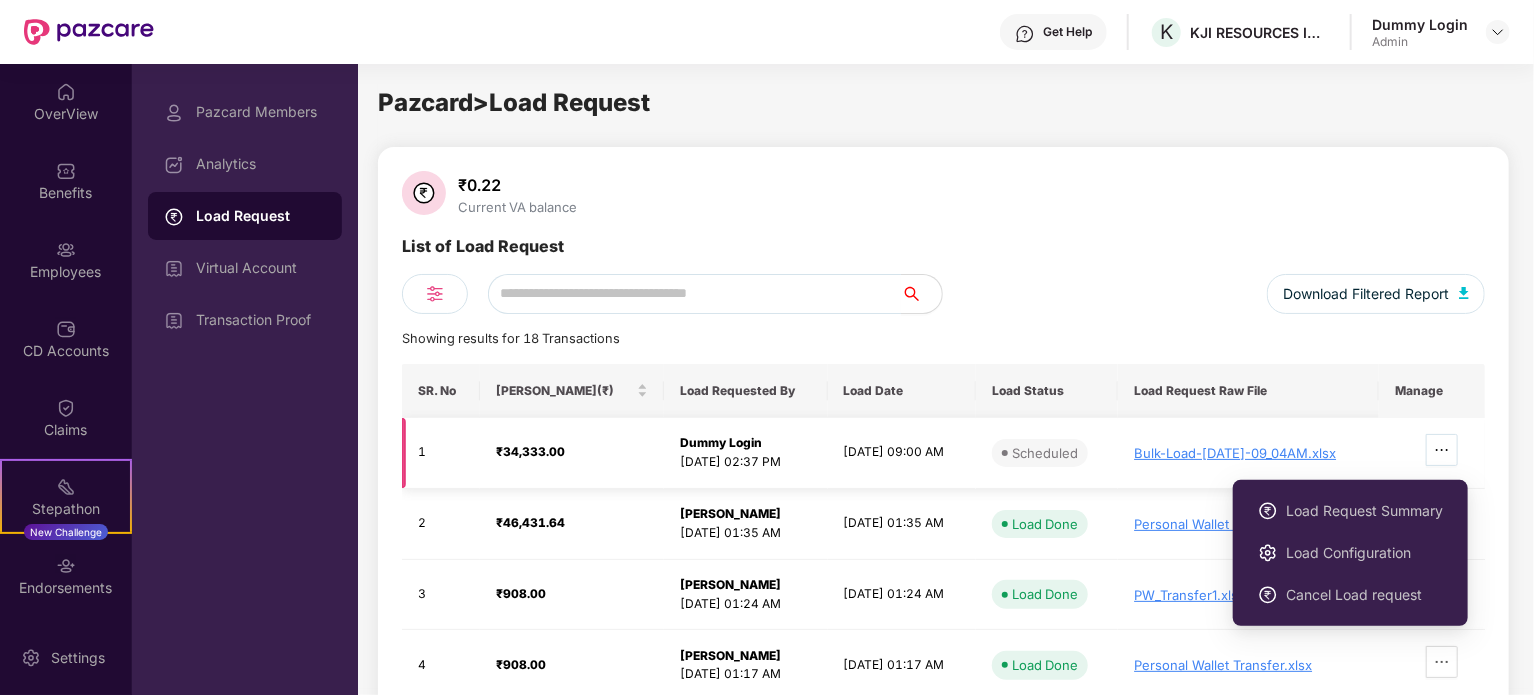 click 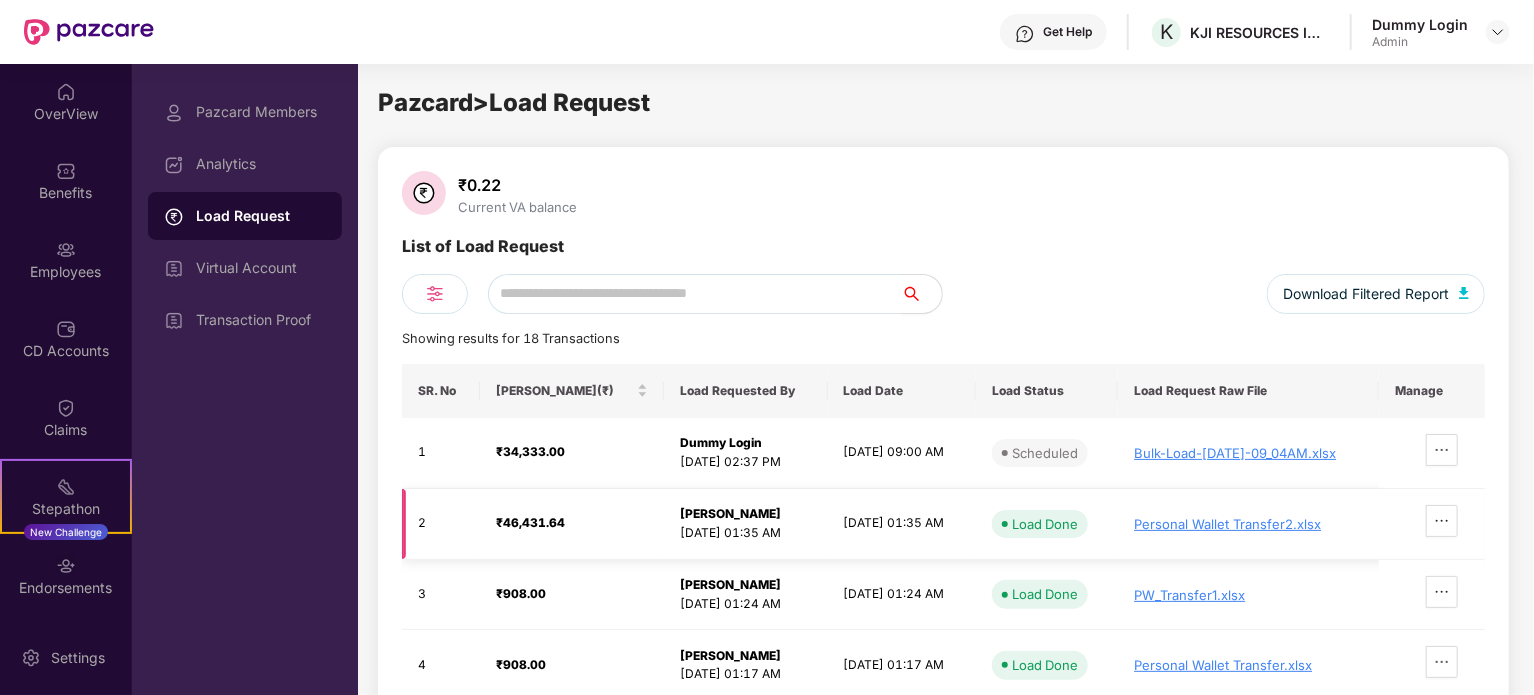 click on "Personal Wallet Transfer2.xlsx" at bounding box center [1248, 524] 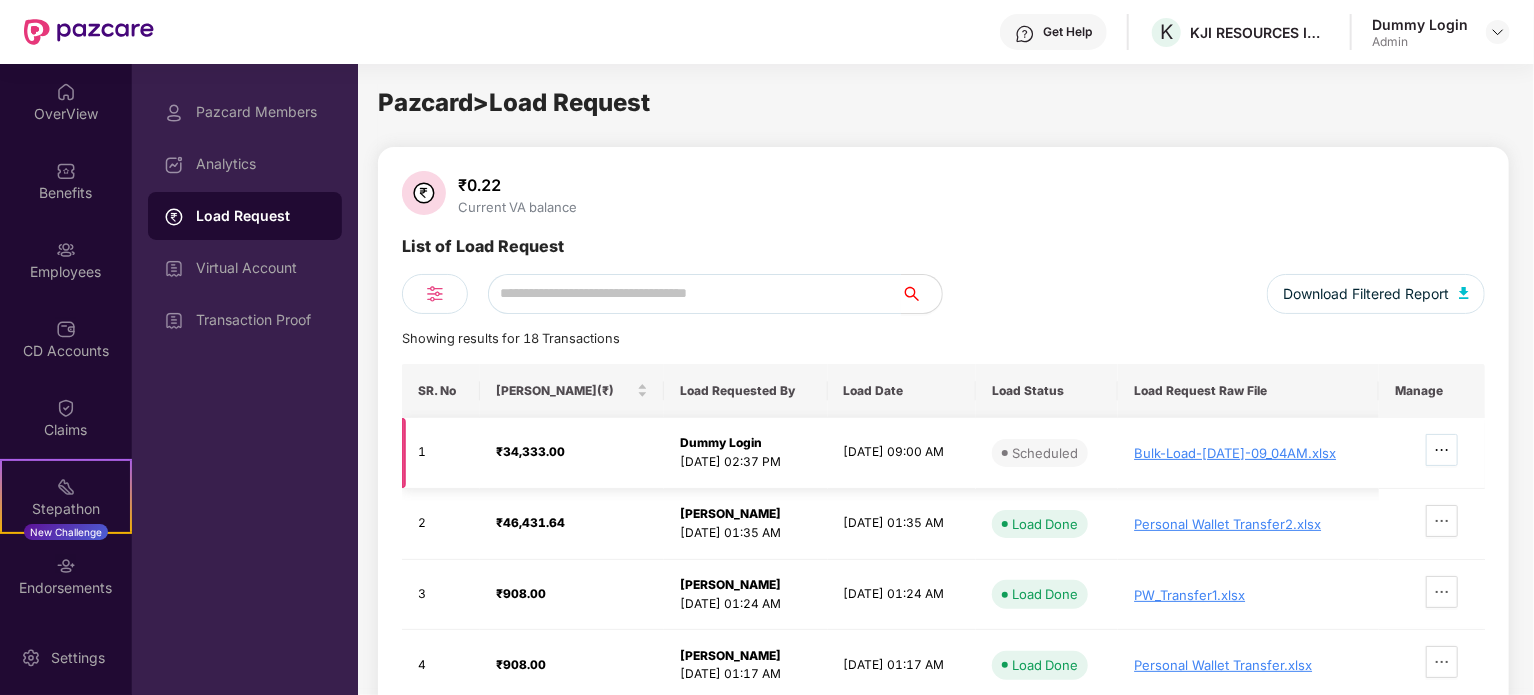 click 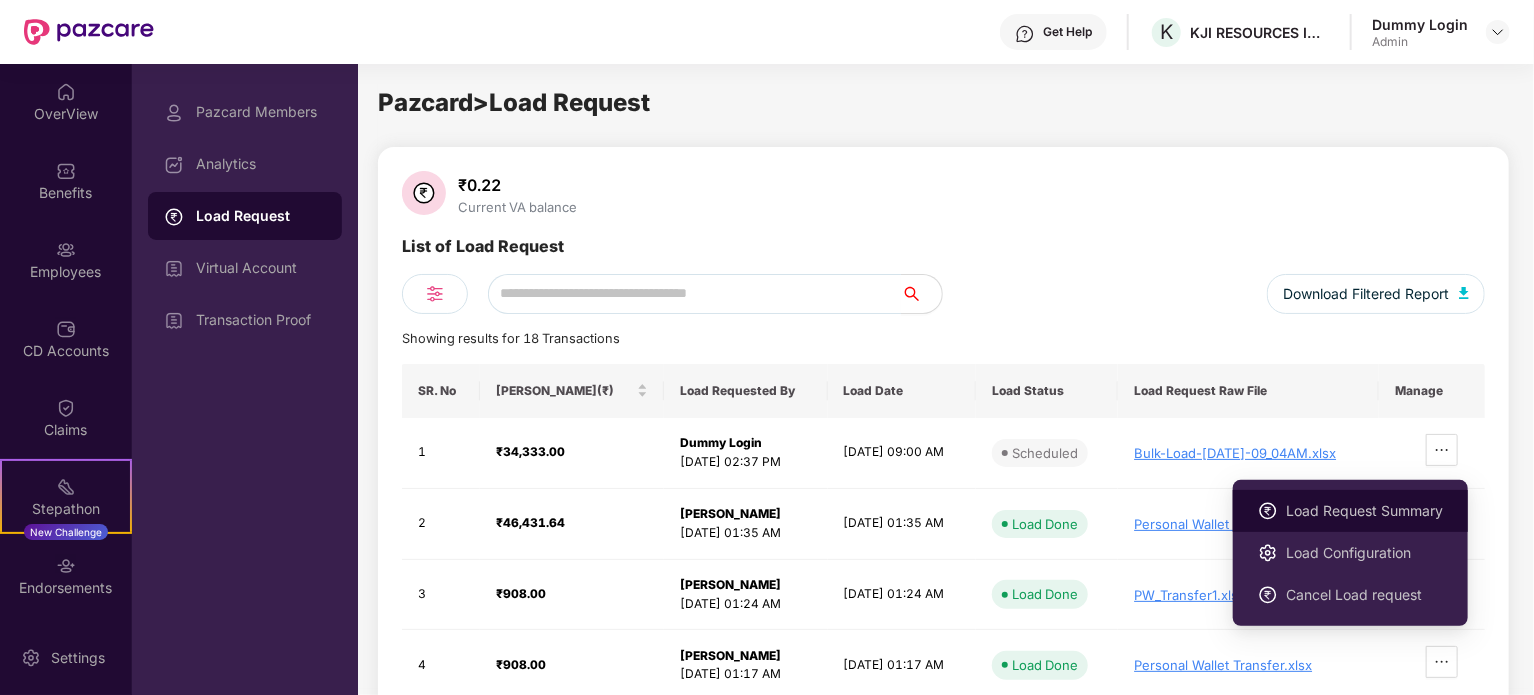 click on "Load Request Summary" at bounding box center (1364, 511) 